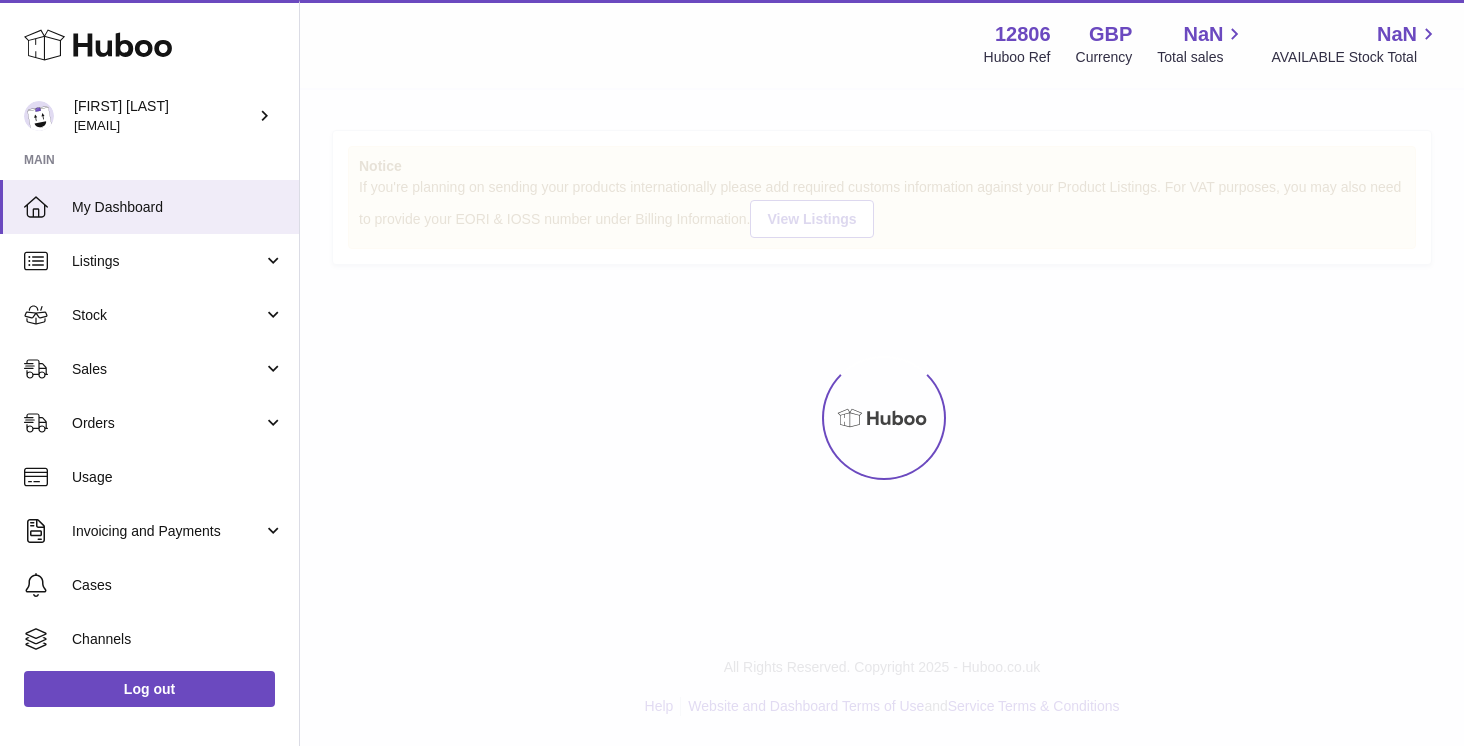 scroll, scrollTop: 0, scrollLeft: 0, axis: both 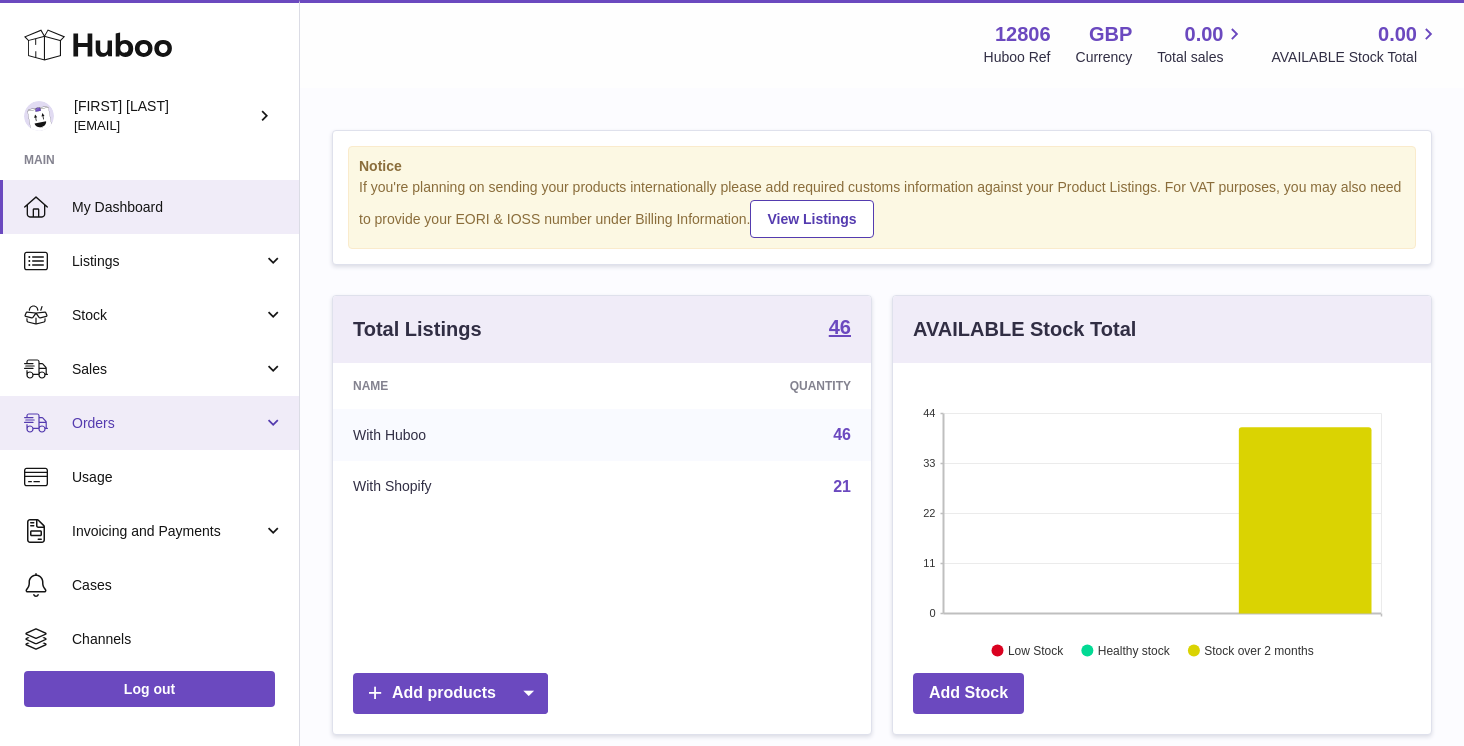 click on "Orders" at bounding box center [167, 423] 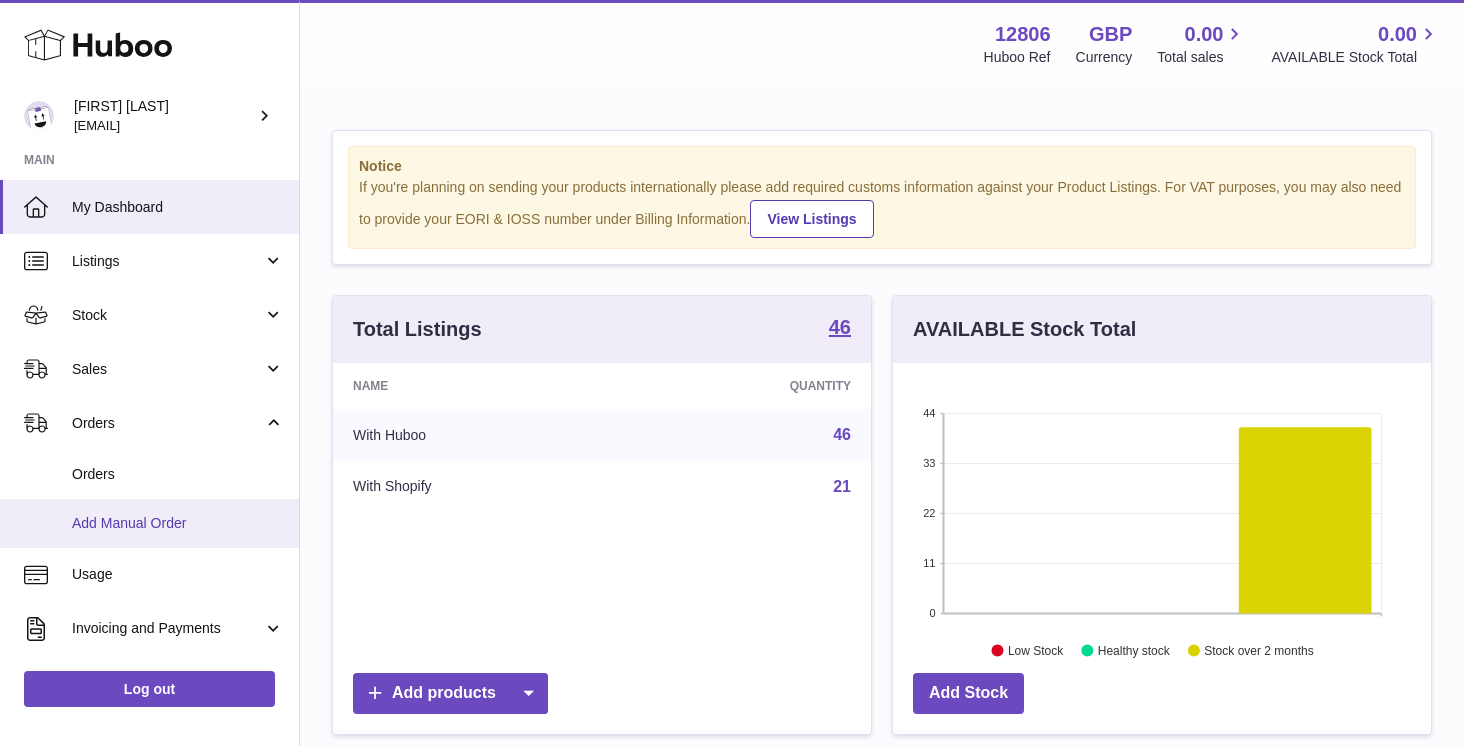 click on "Add Manual Order" at bounding box center (178, 523) 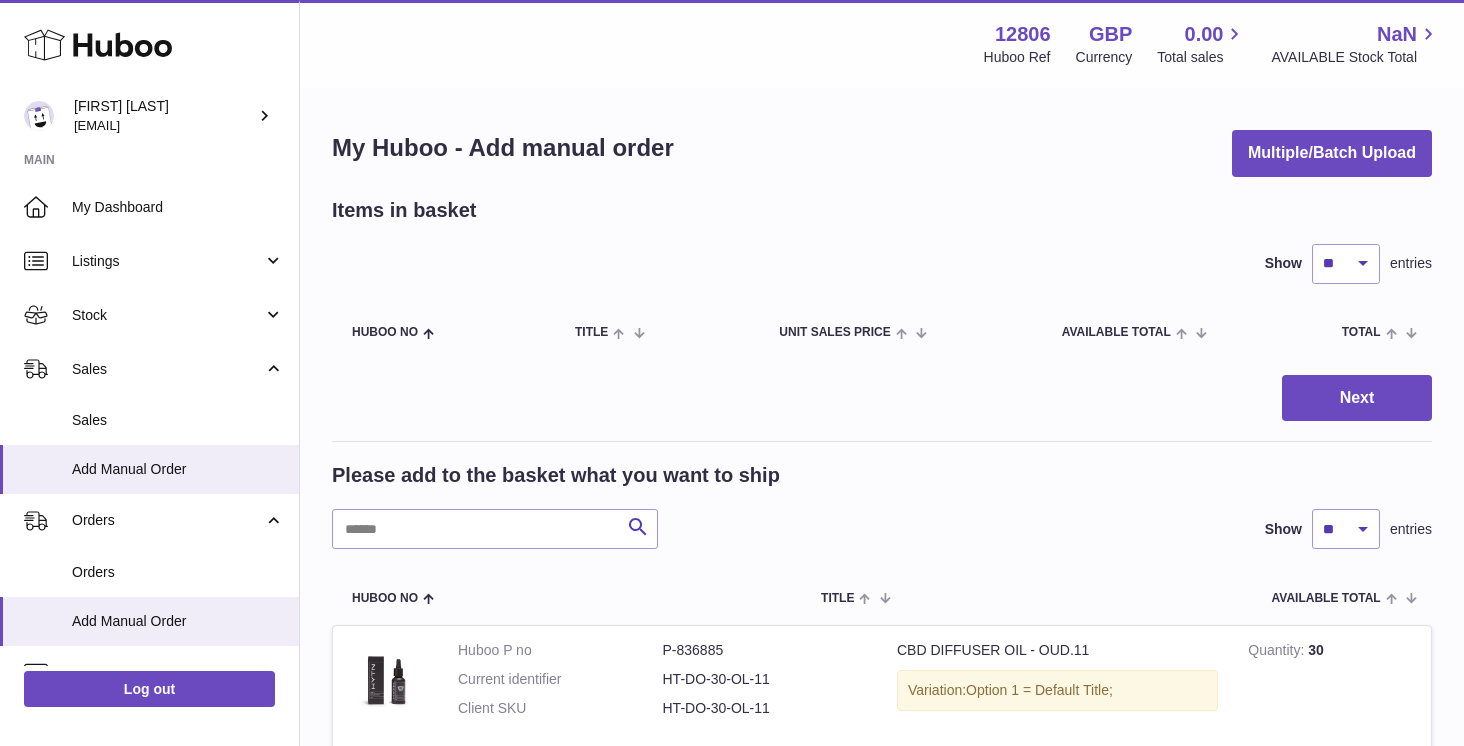 scroll, scrollTop: 0, scrollLeft: 0, axis: both 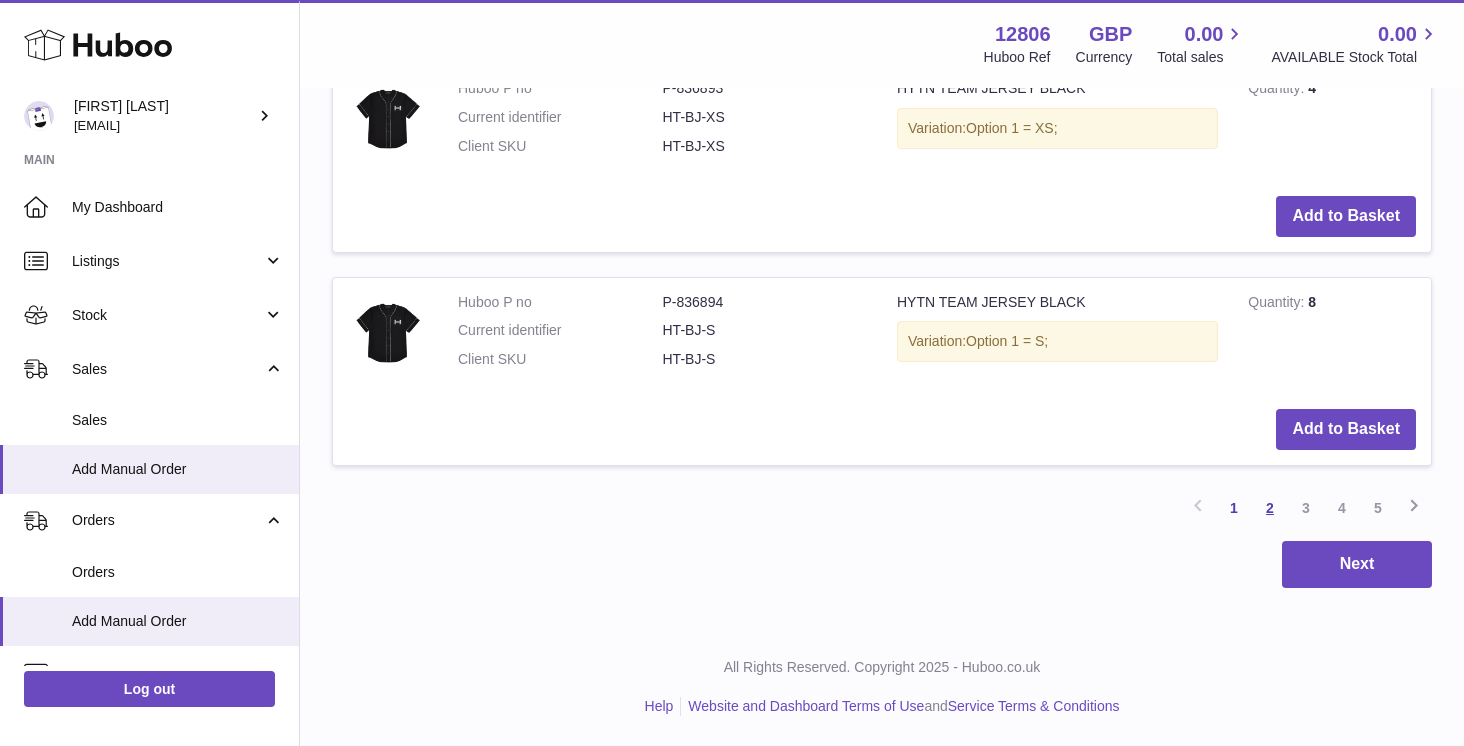 click on "2" at bounding box center (1270, 508) 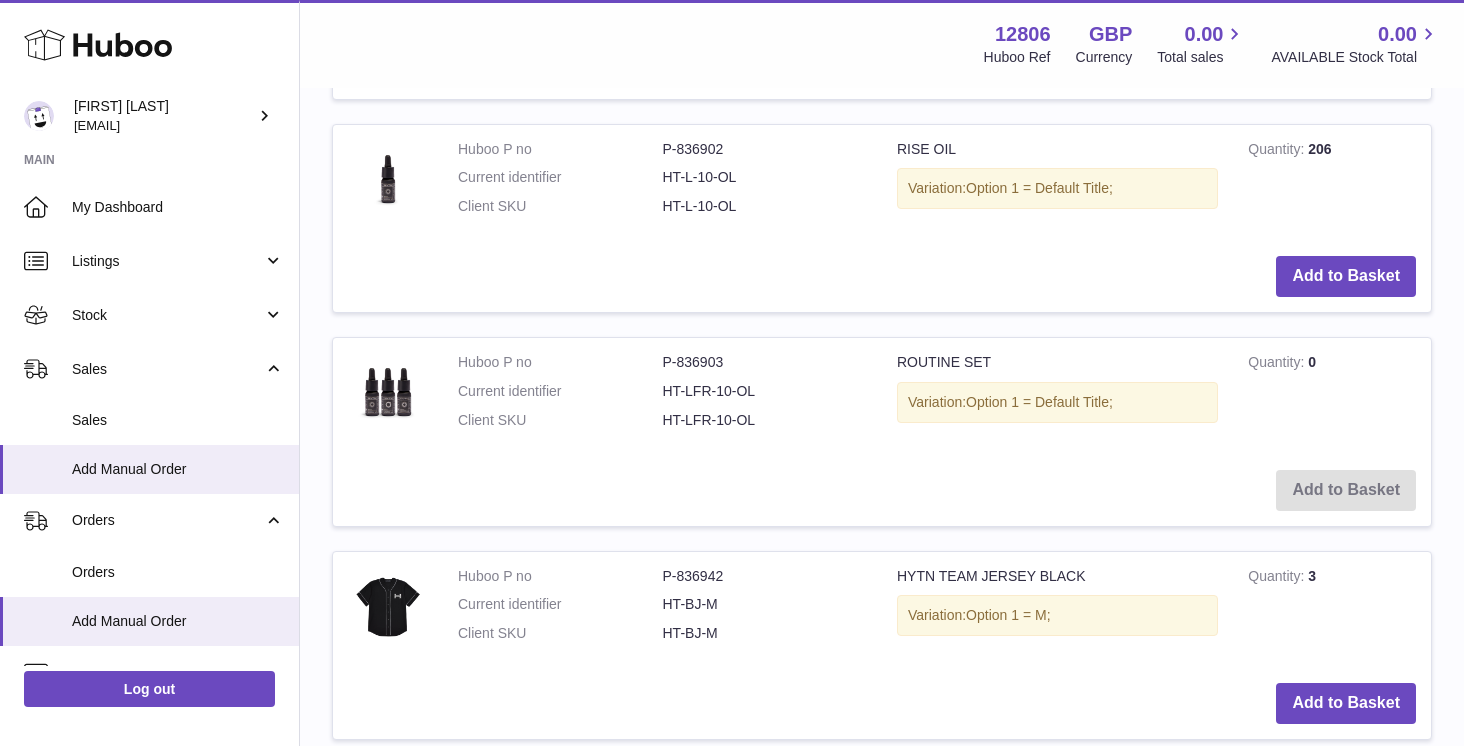 scroll, scrollTop: 2270, scrollLeft: 0, axis: vertical 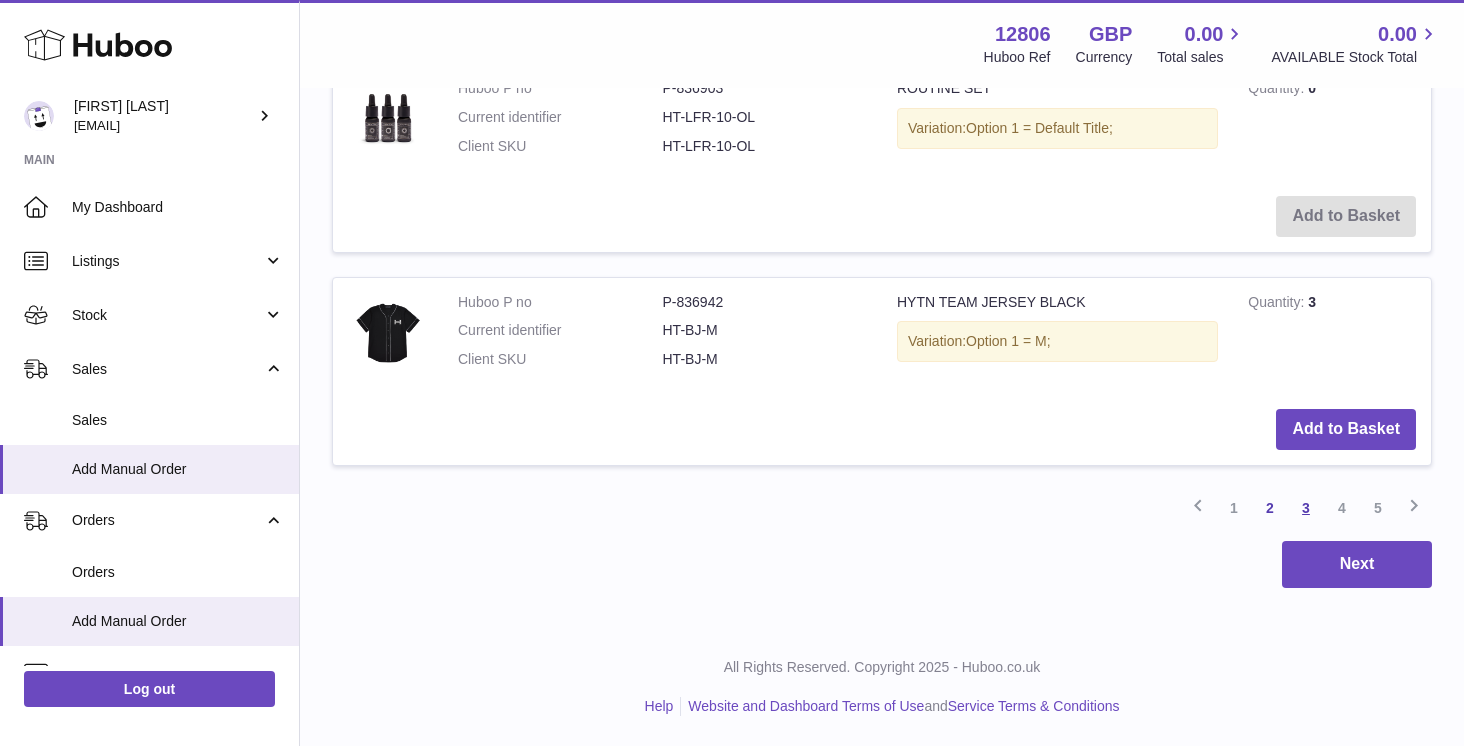 click on "3" at bounding box center (1306, 508) 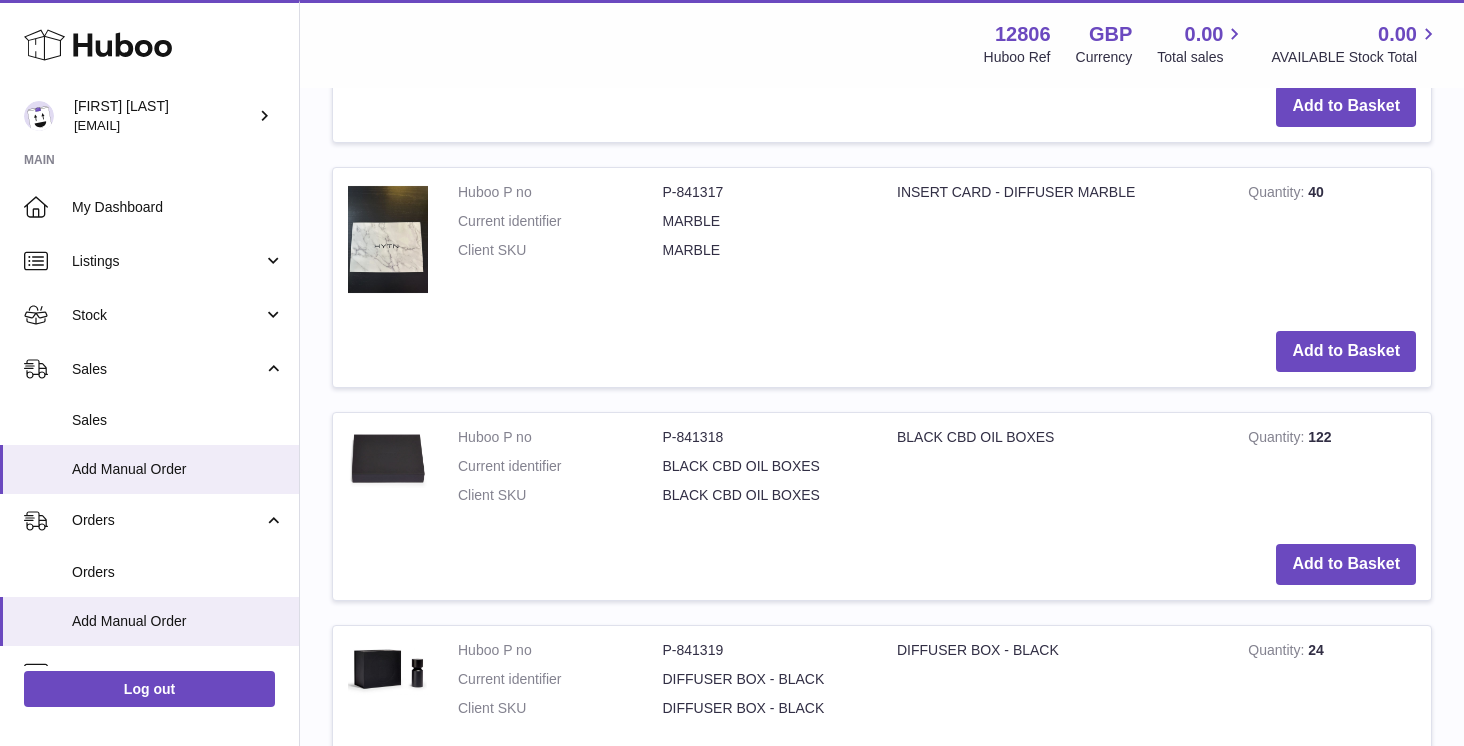 scroll, scrollTop: 2280, scrollLeft: 0, axis: vertical 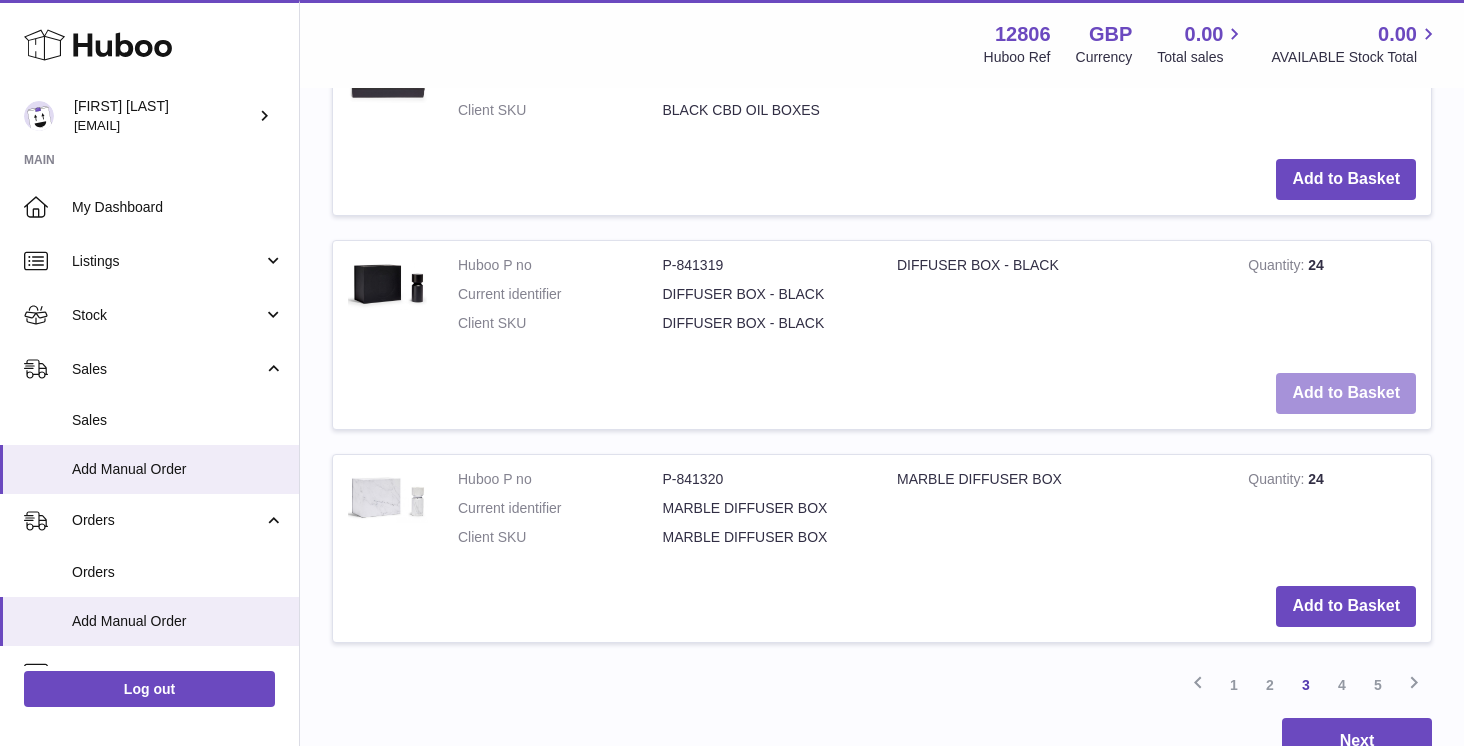 click on "Add to Basket" at bounding box center (1346, 393) 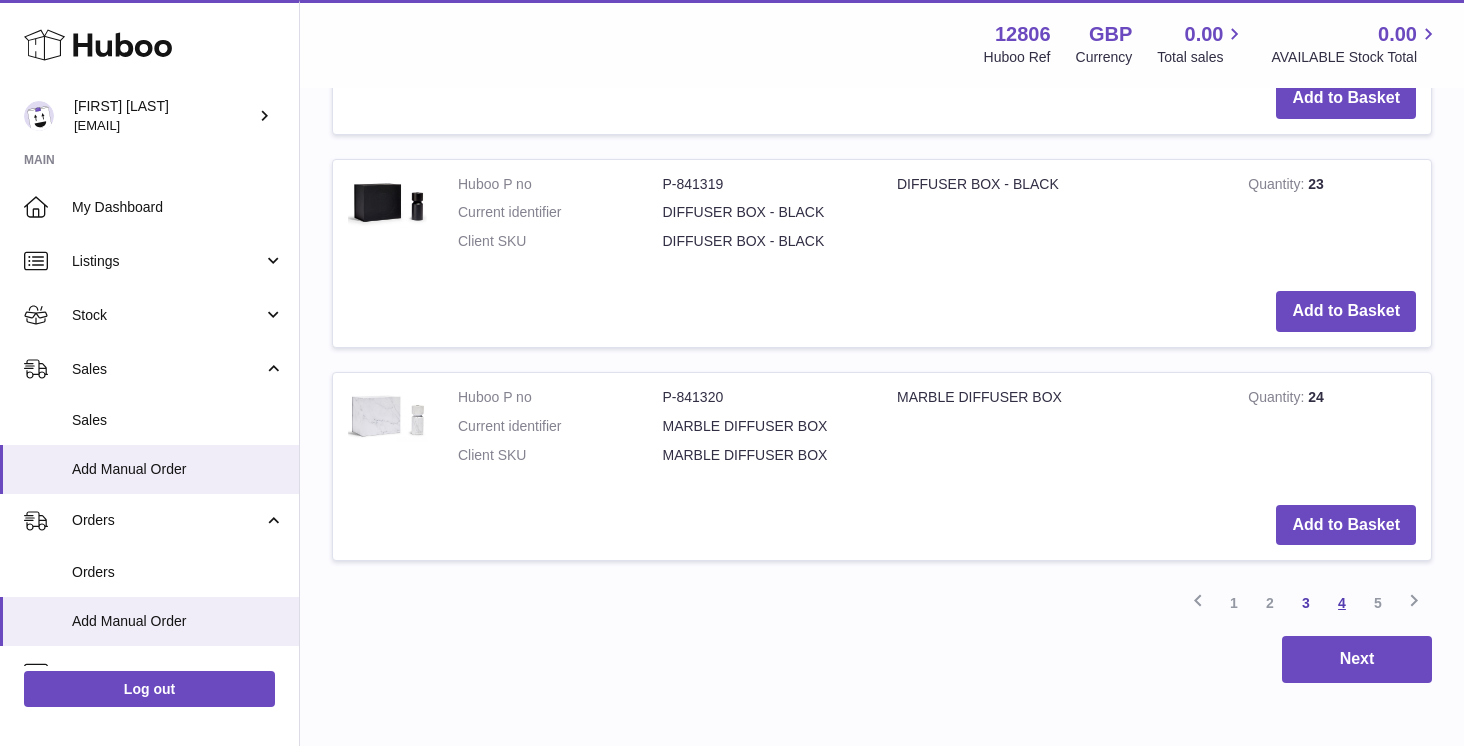 click on "4" at bounding box center [1342, 603] 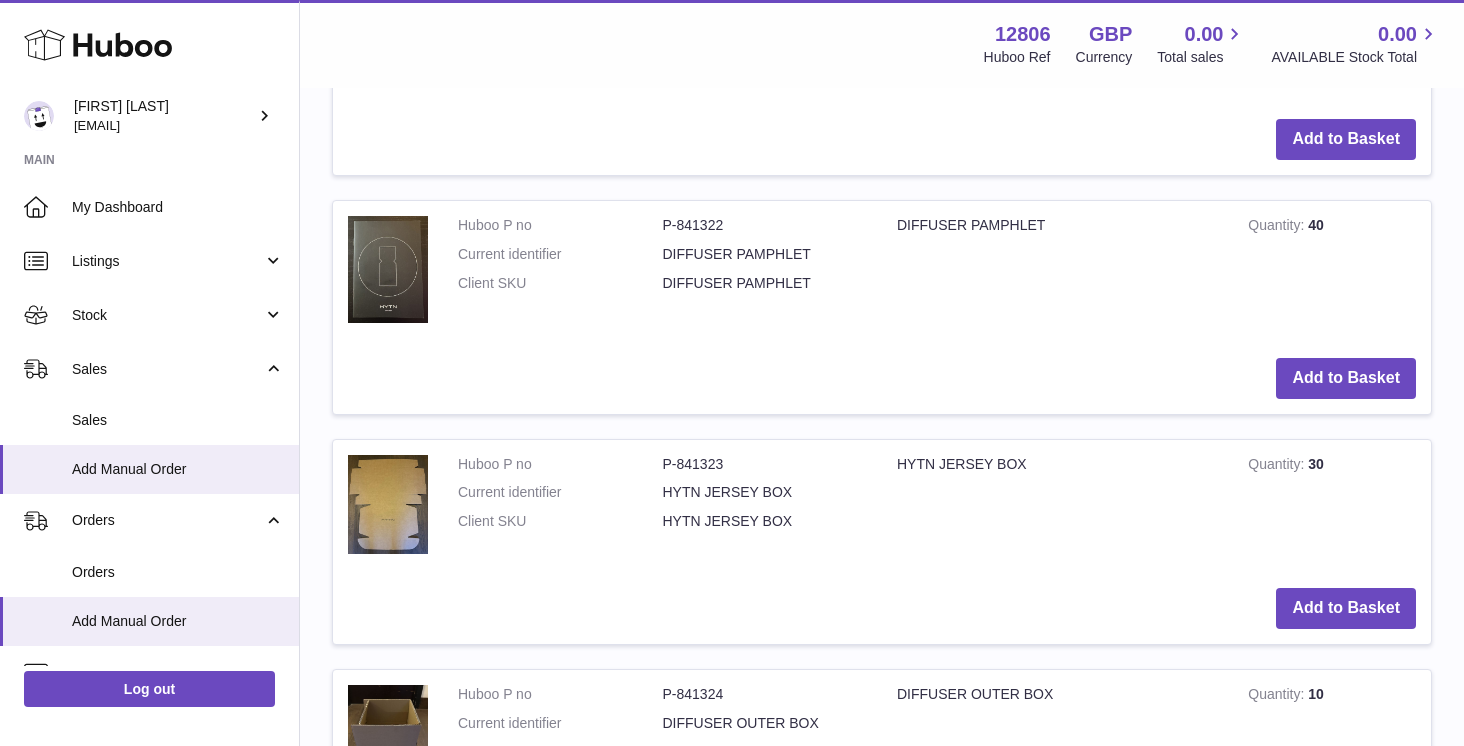 scroll, scrollTop: 929, scrollLeft: 0, axis: vertical 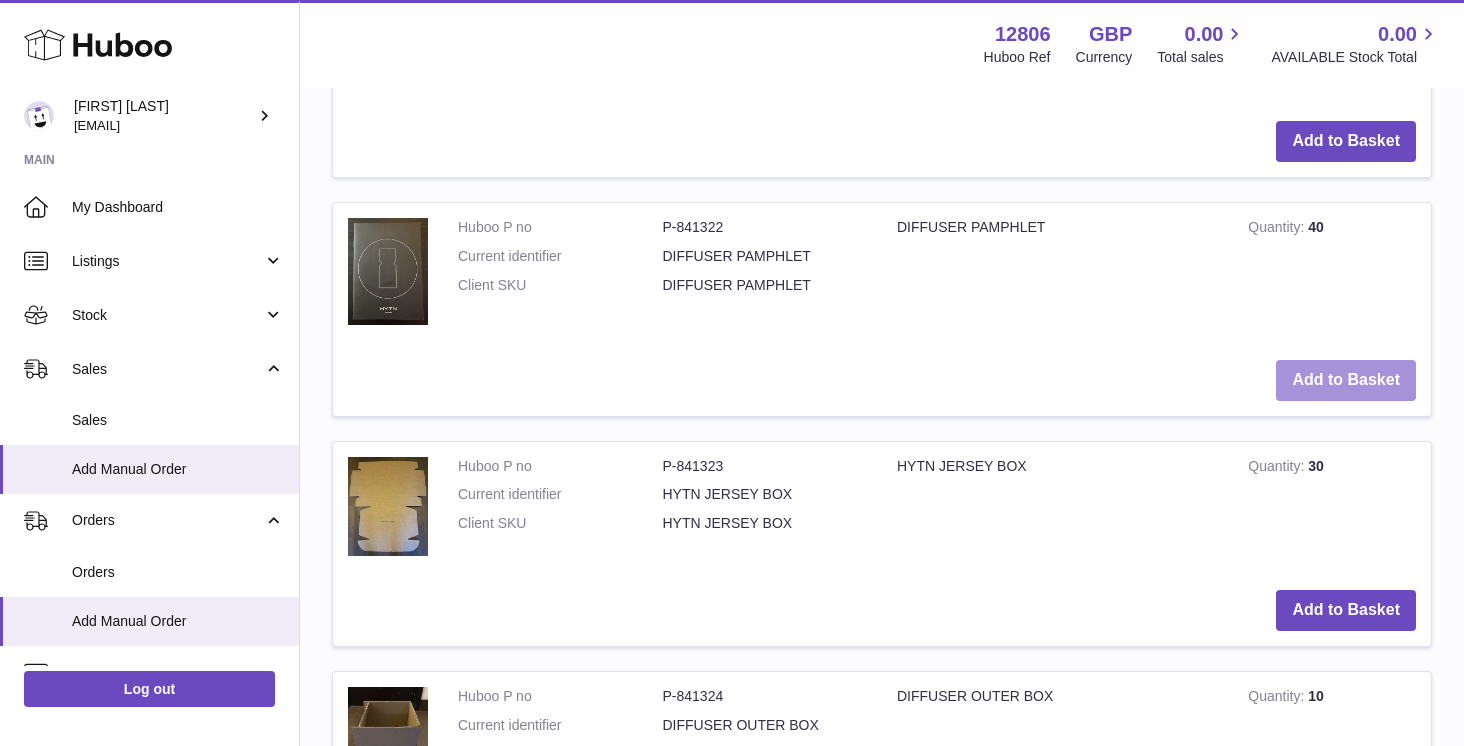 click on "Add to Basket" at bounding box center [1346, 380] 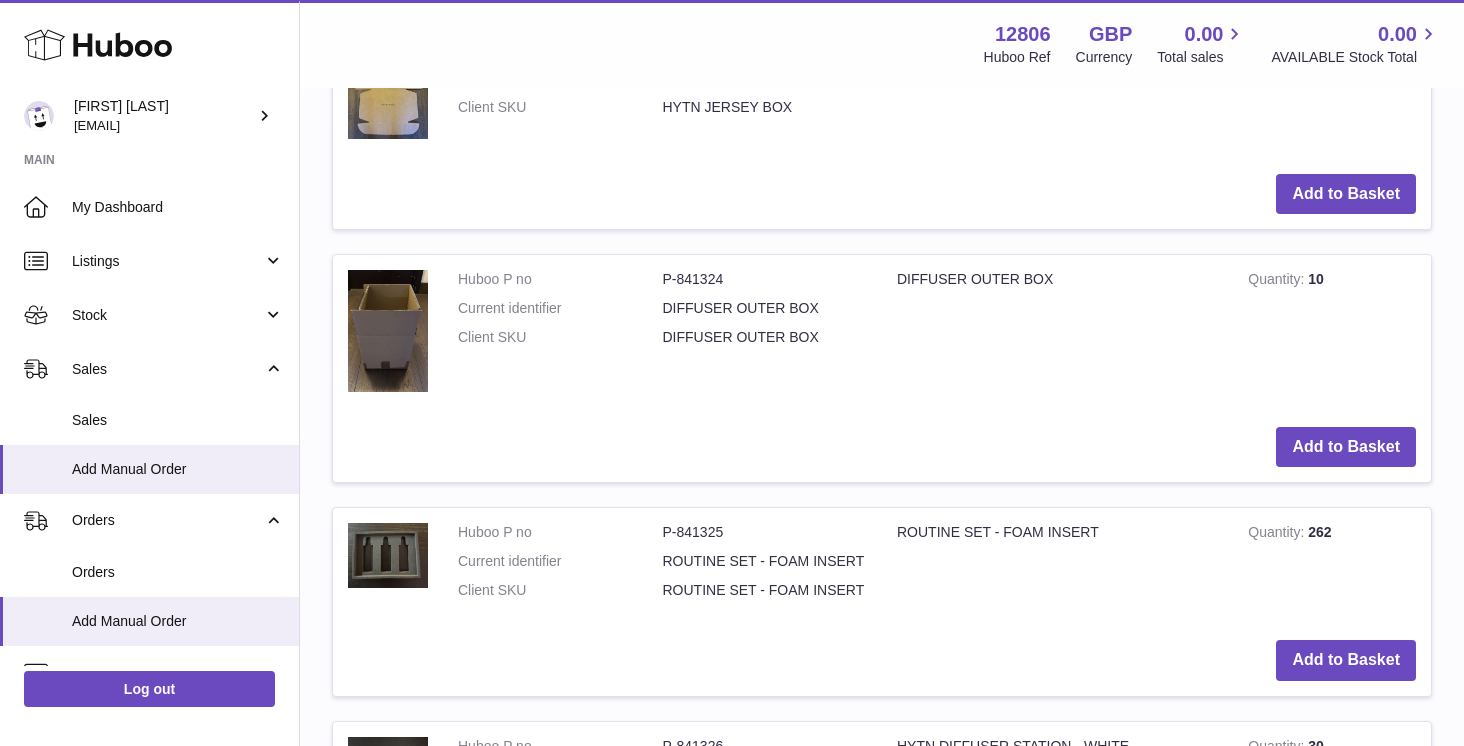 scroll, scrollTop: 1587, scrollLeft: 0, axis: vertical 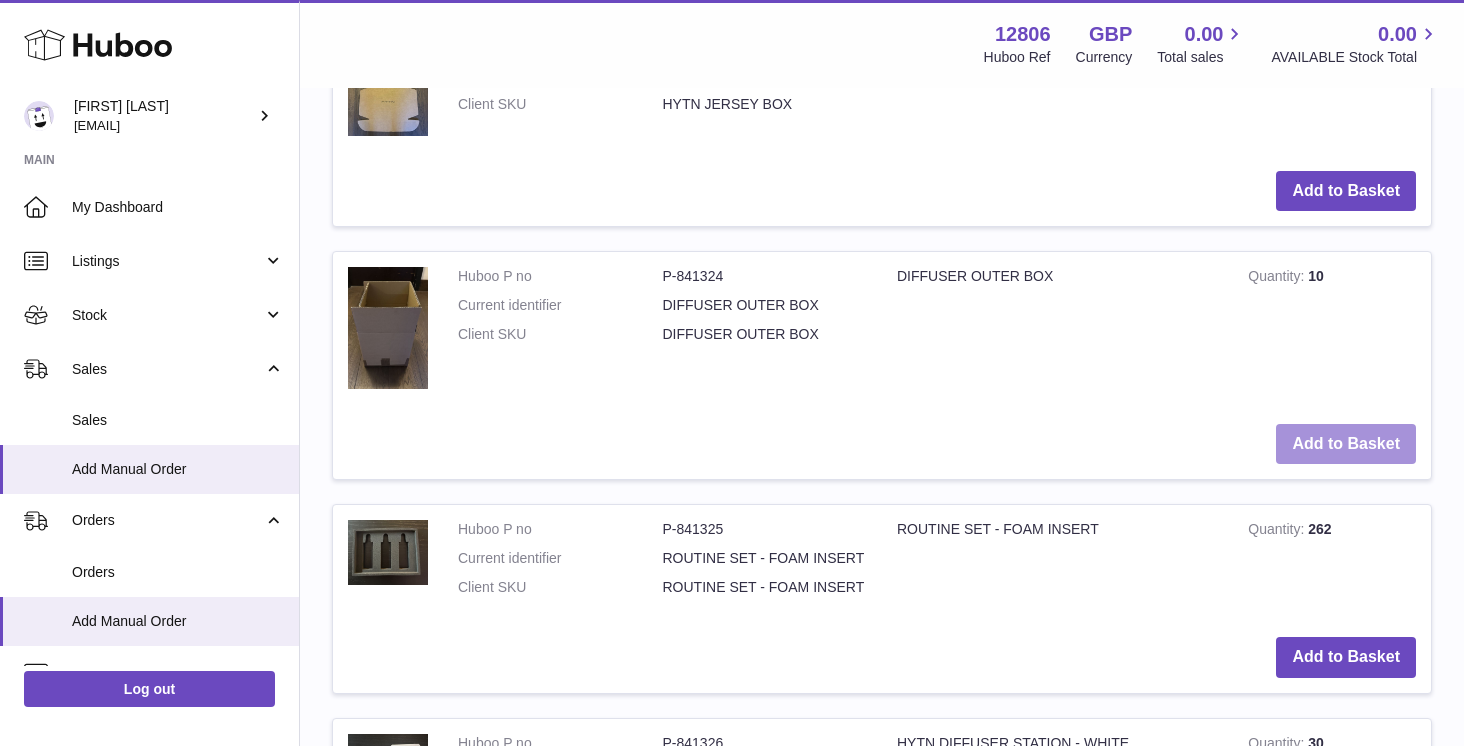click on "Add to Basket" at bounding box center (1346, 444) 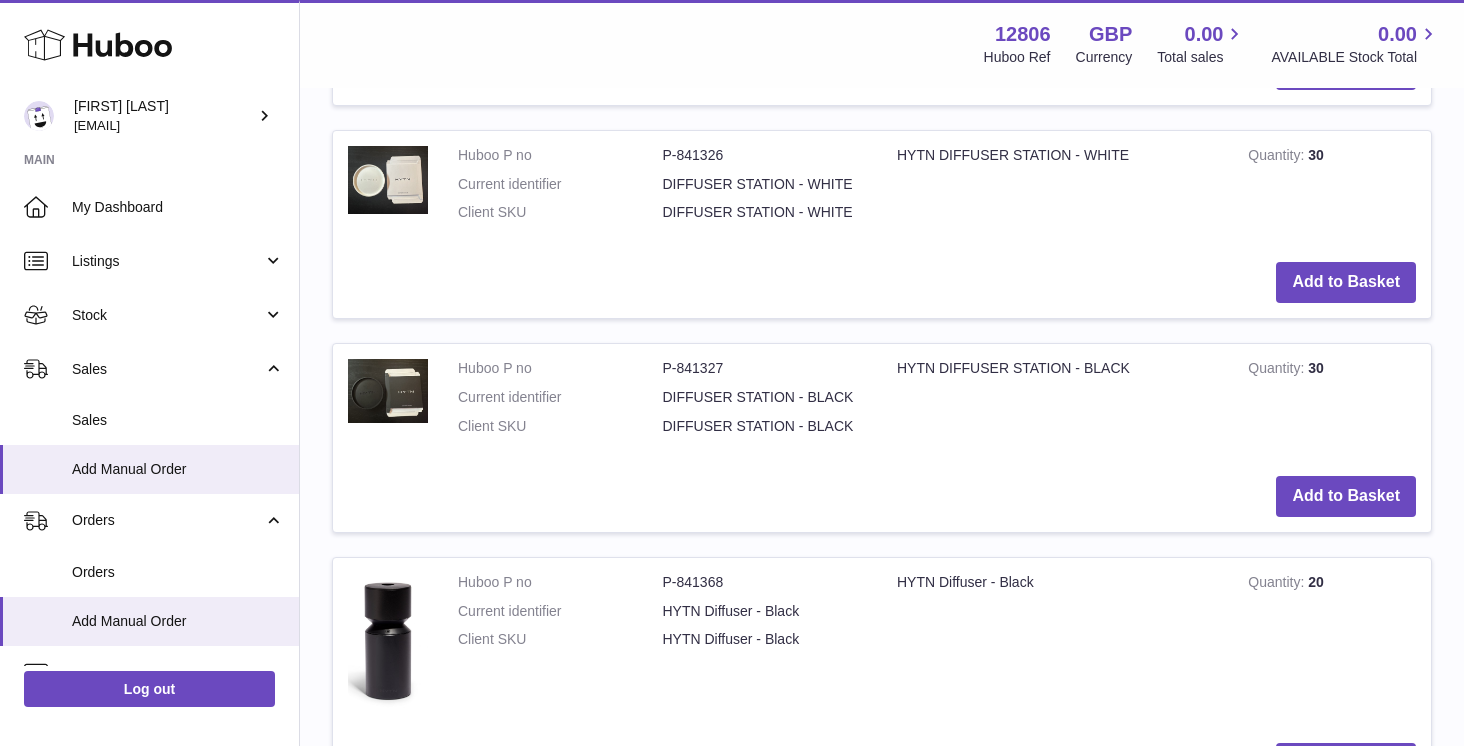 scroll, scrollTop: 2430, scrollLeft: 0, axis: vertical 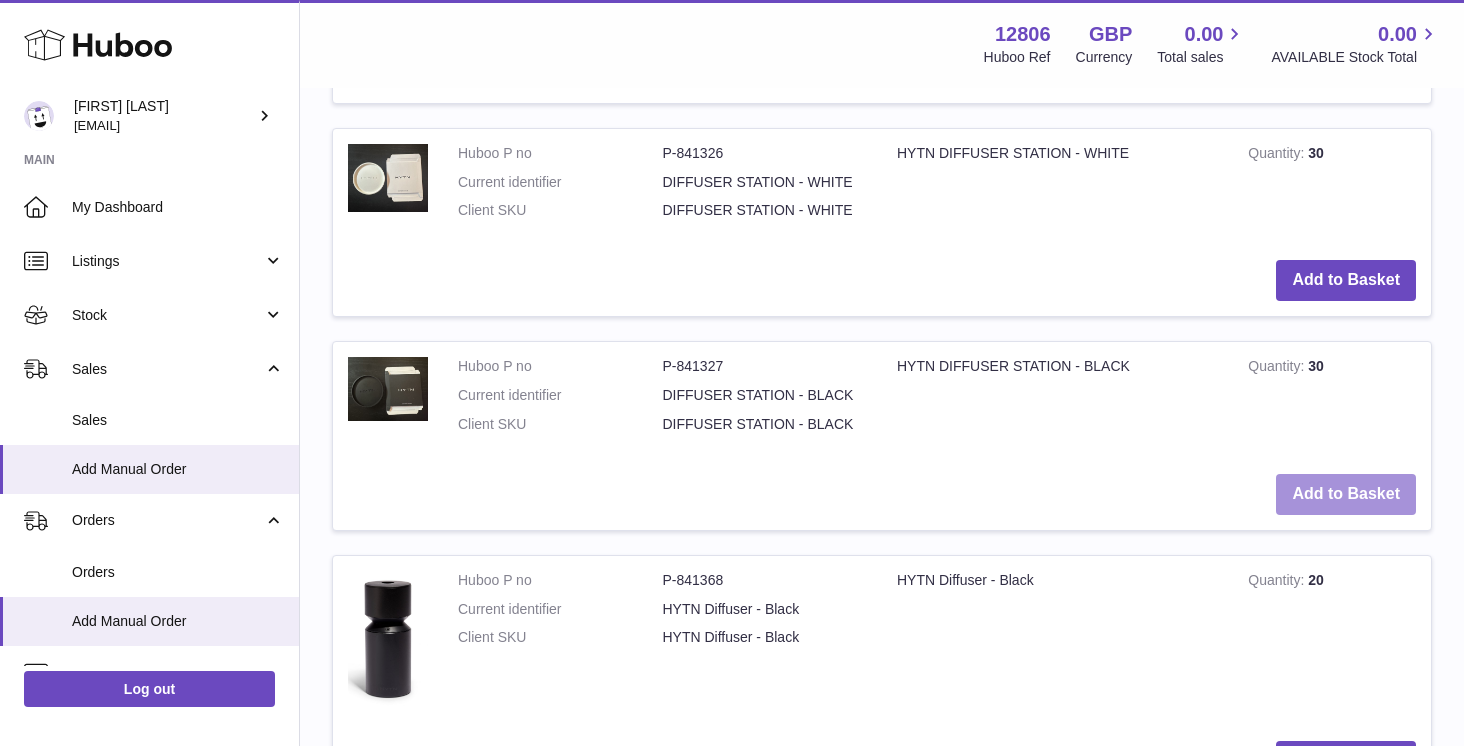 click on "Add to Basket" at bounding box center (1346, 494) 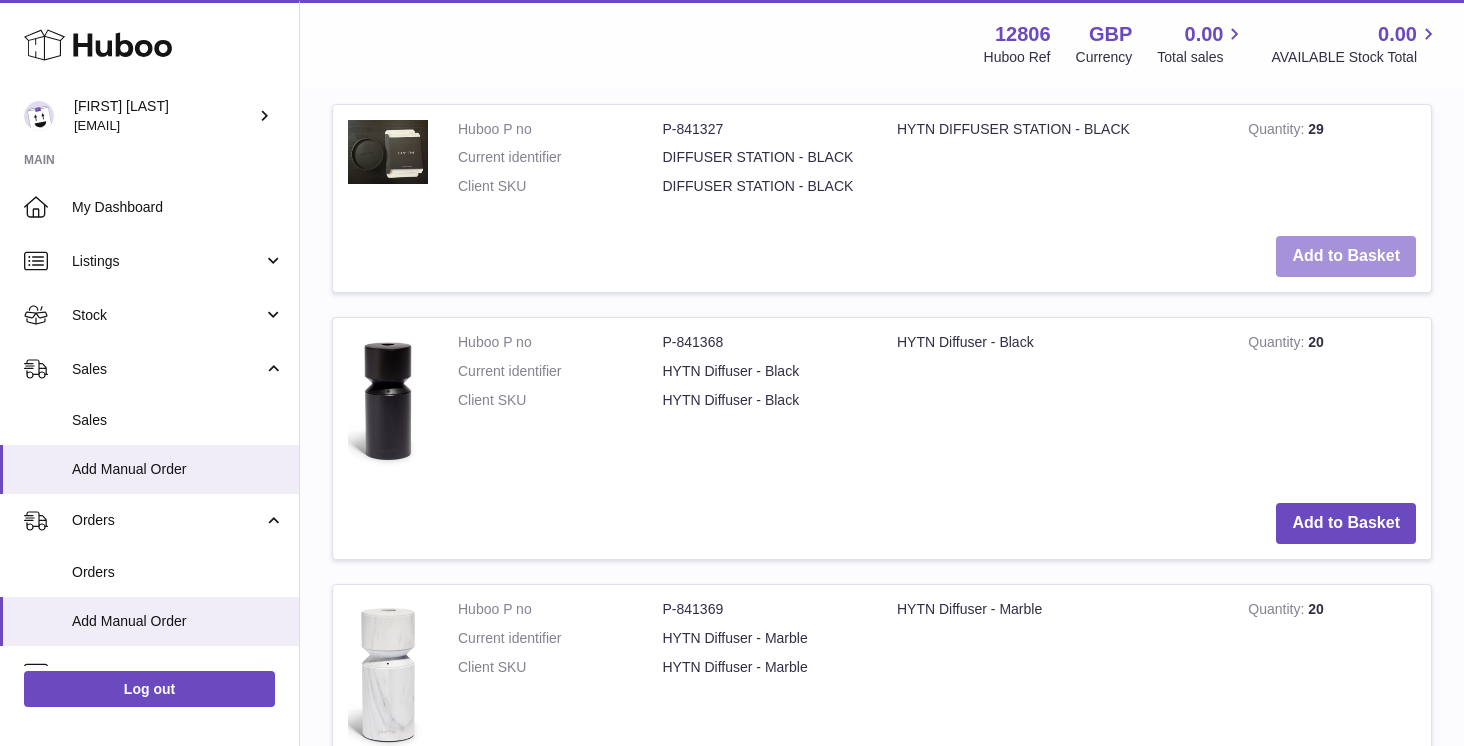 scroll, scrollTop: 2921, scrollLeft: 0, axis: vertical 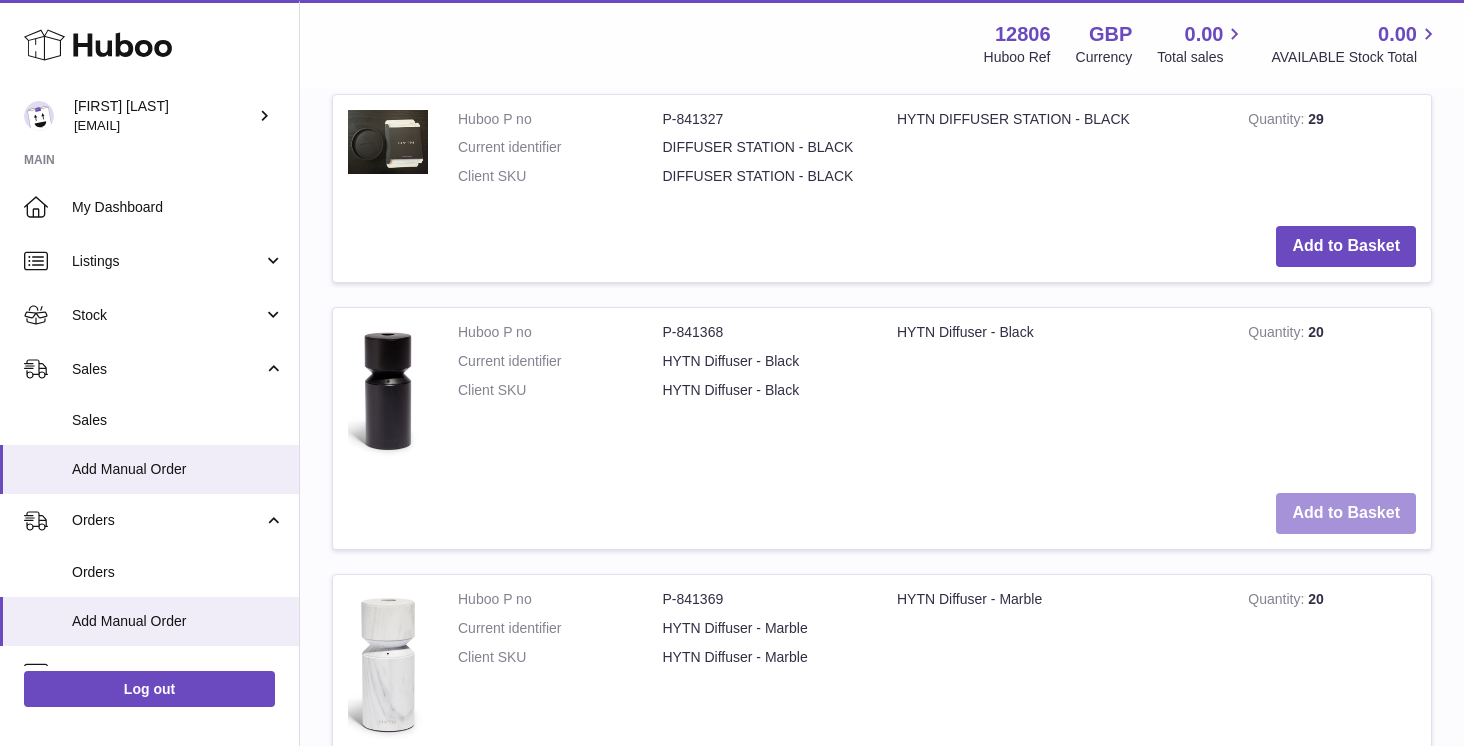 click on "Add to Basket" at bounding box center (1346, 513) 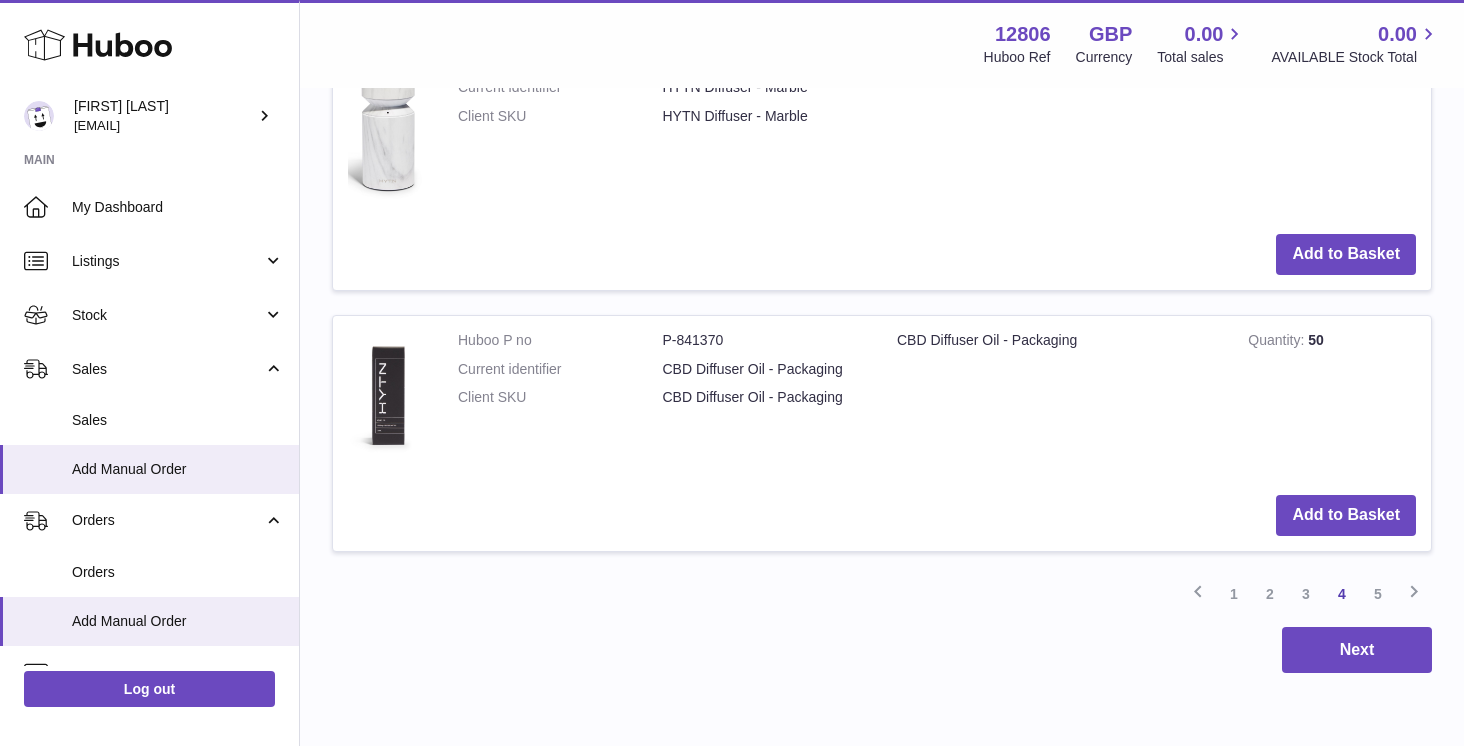 scroll, scrollTop: 3731, scrollLeft: 0, axis: vertical 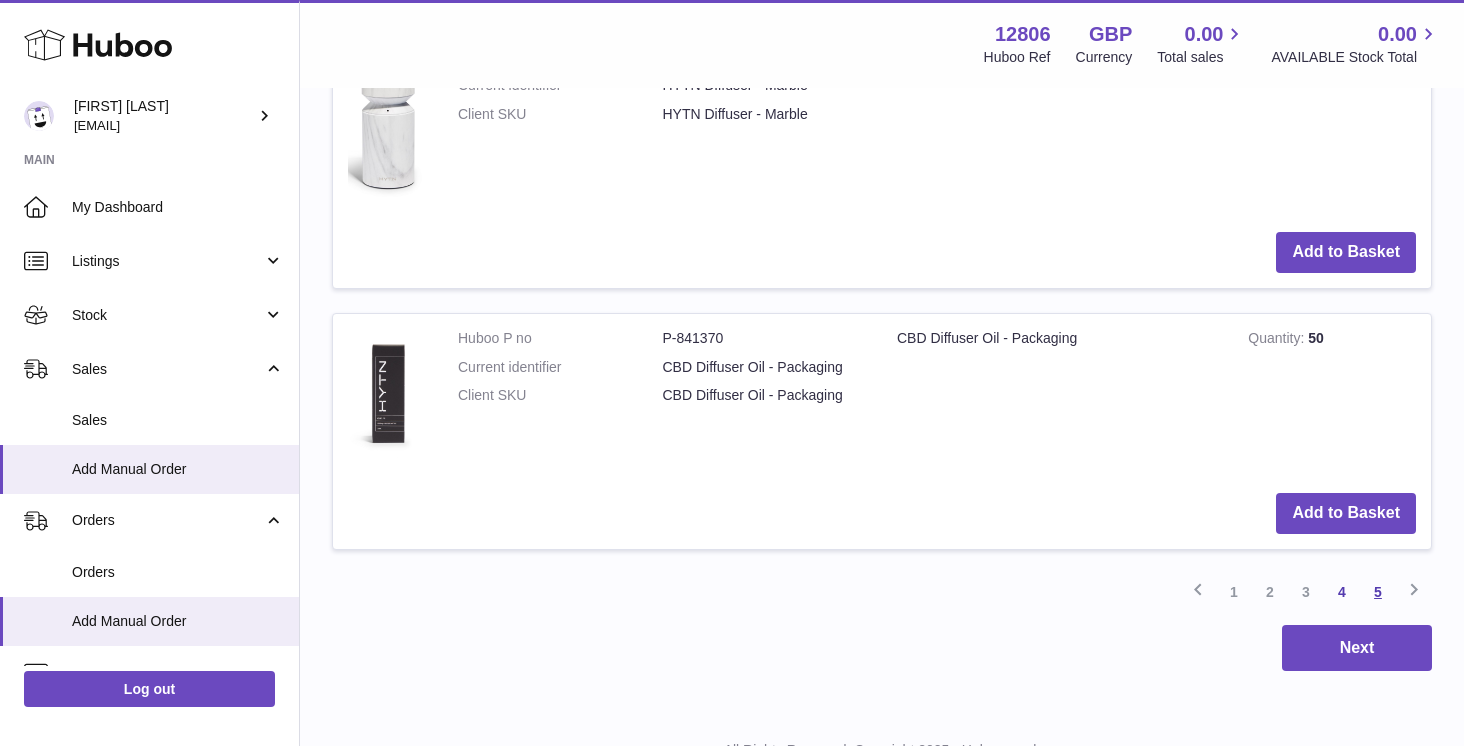 click on "5" at bounding box center [1378, 592] 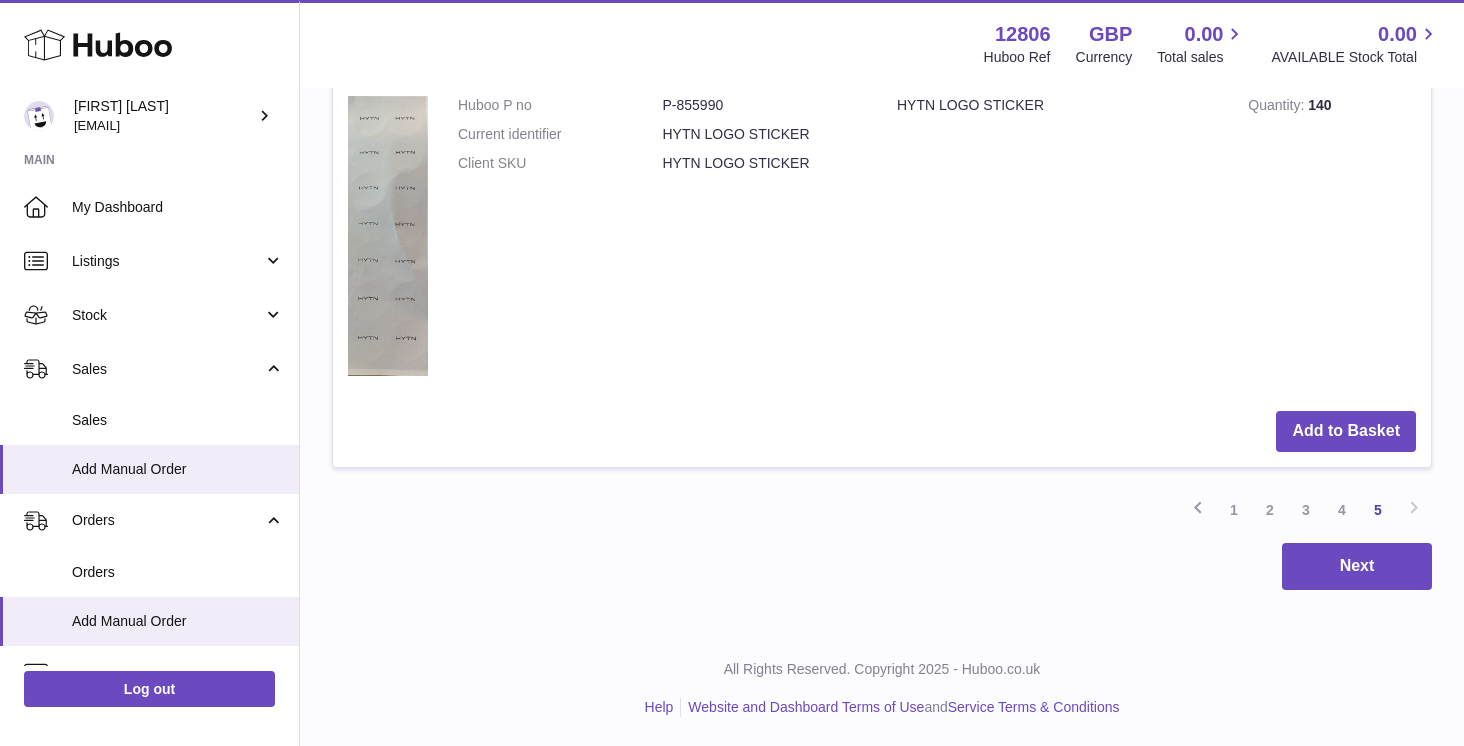 scroll, scrollTop: 3037, scrollLeft: 0, axis: vertical 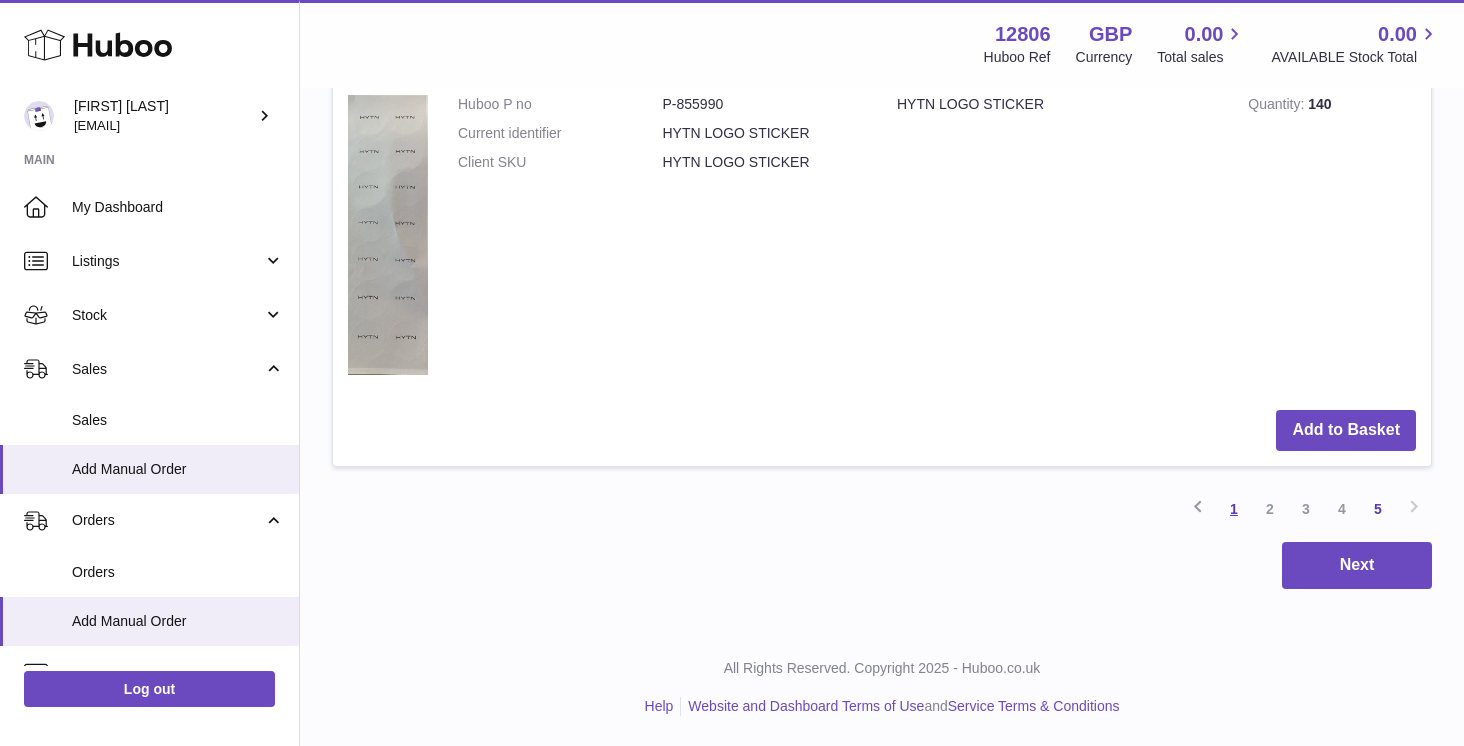 click on "1" at bounding box center [1234, 509] 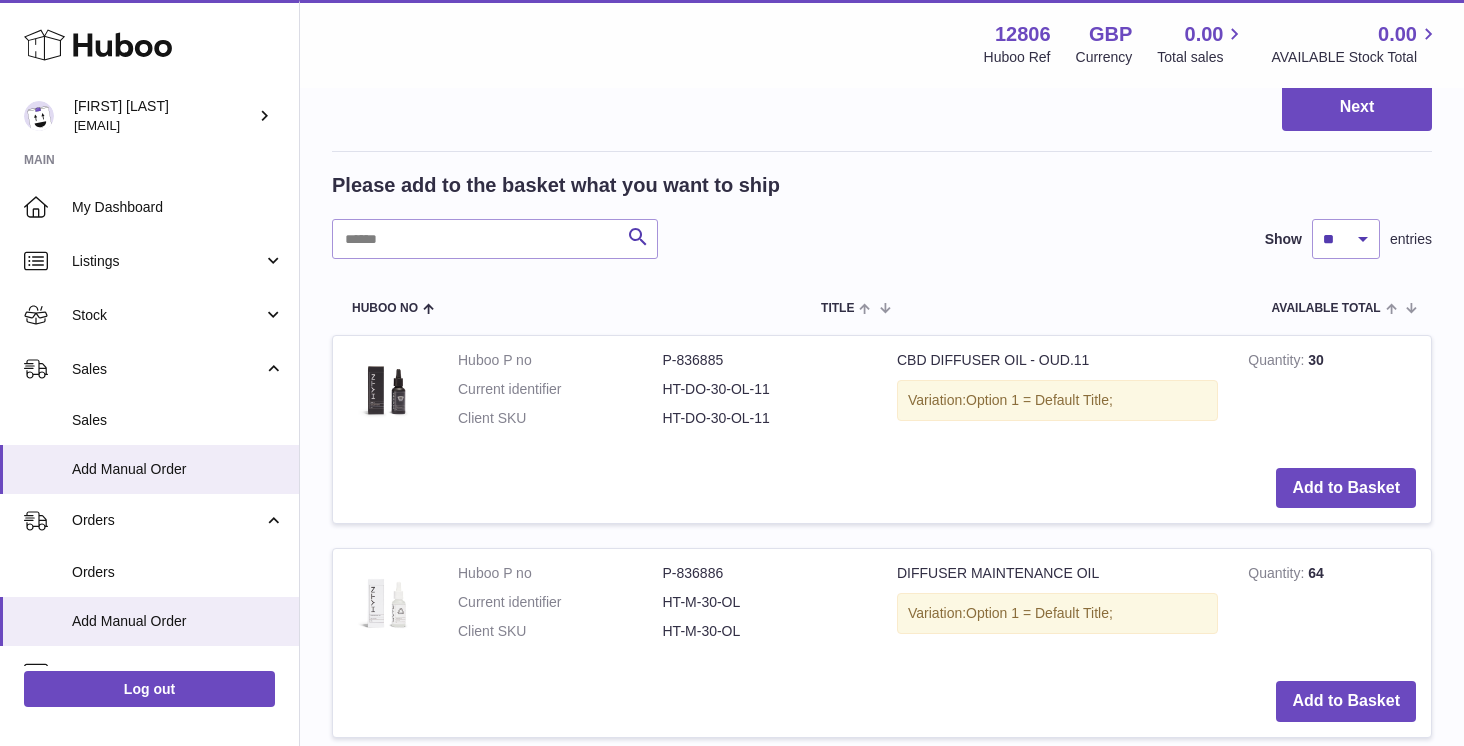 scroll, scrollTop: 1552, scrollLeft: 0, axis: vertical 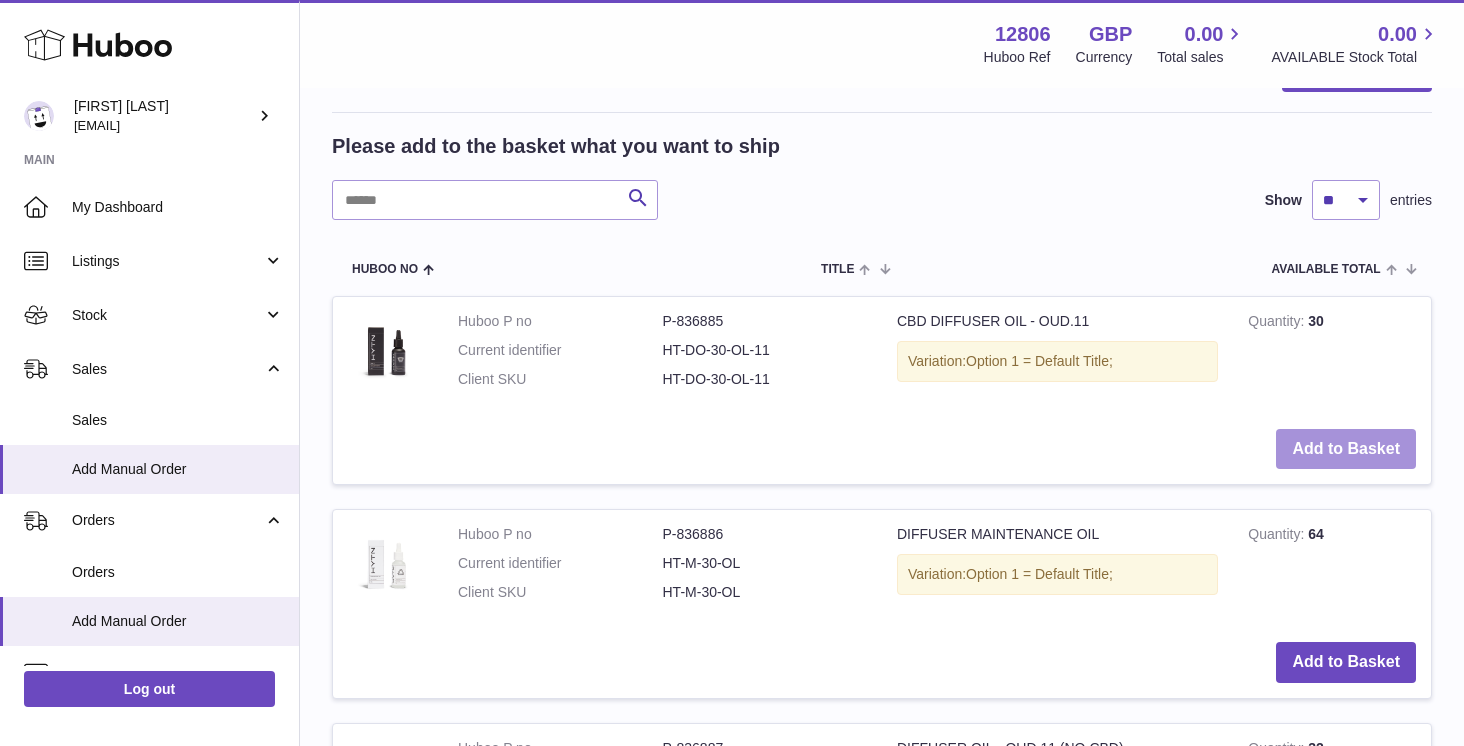 click on "Add to Basket" at bounding box center [1346, 449] 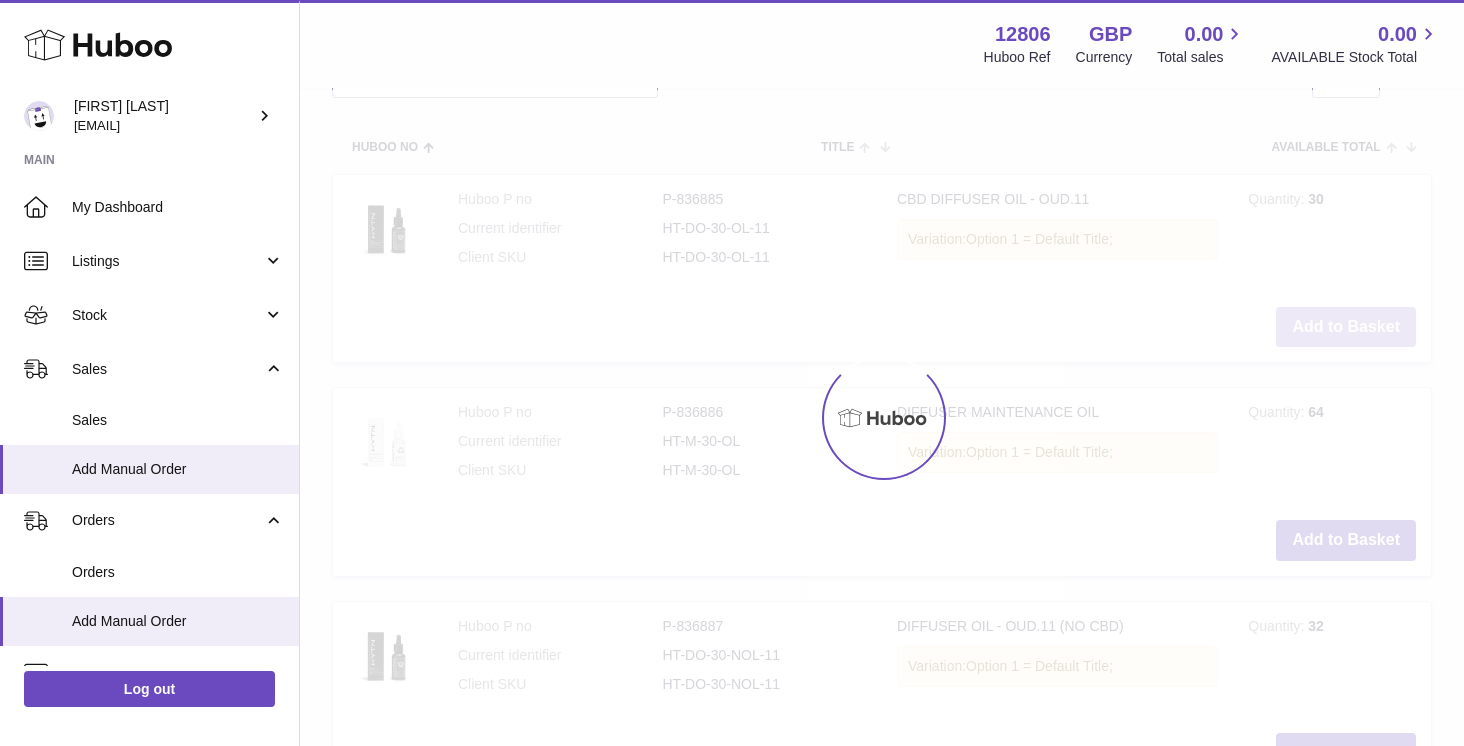 scroll, scrollTop: 1895, scrollLeft: 0, axis: vertical 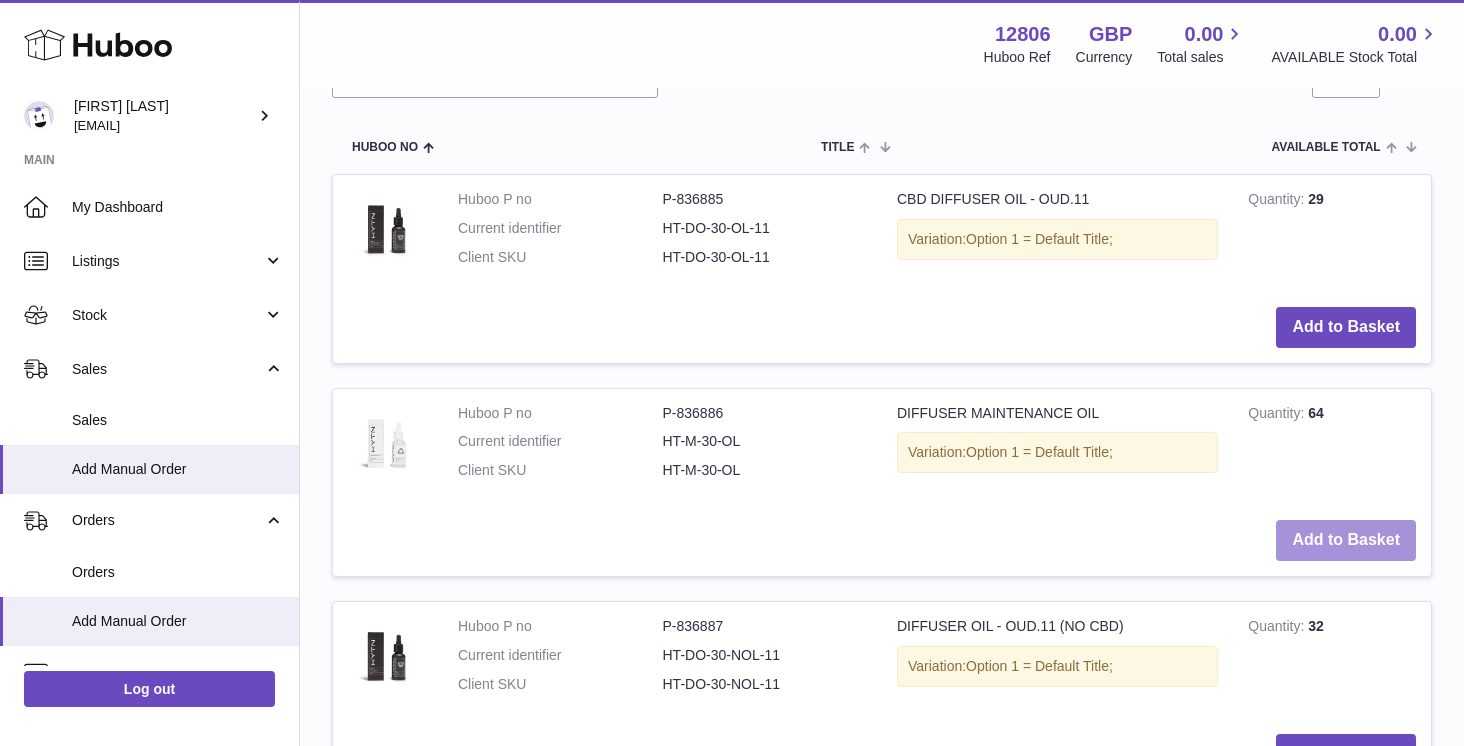 click on "Add to Basket" at bounding box center (1346, 540) 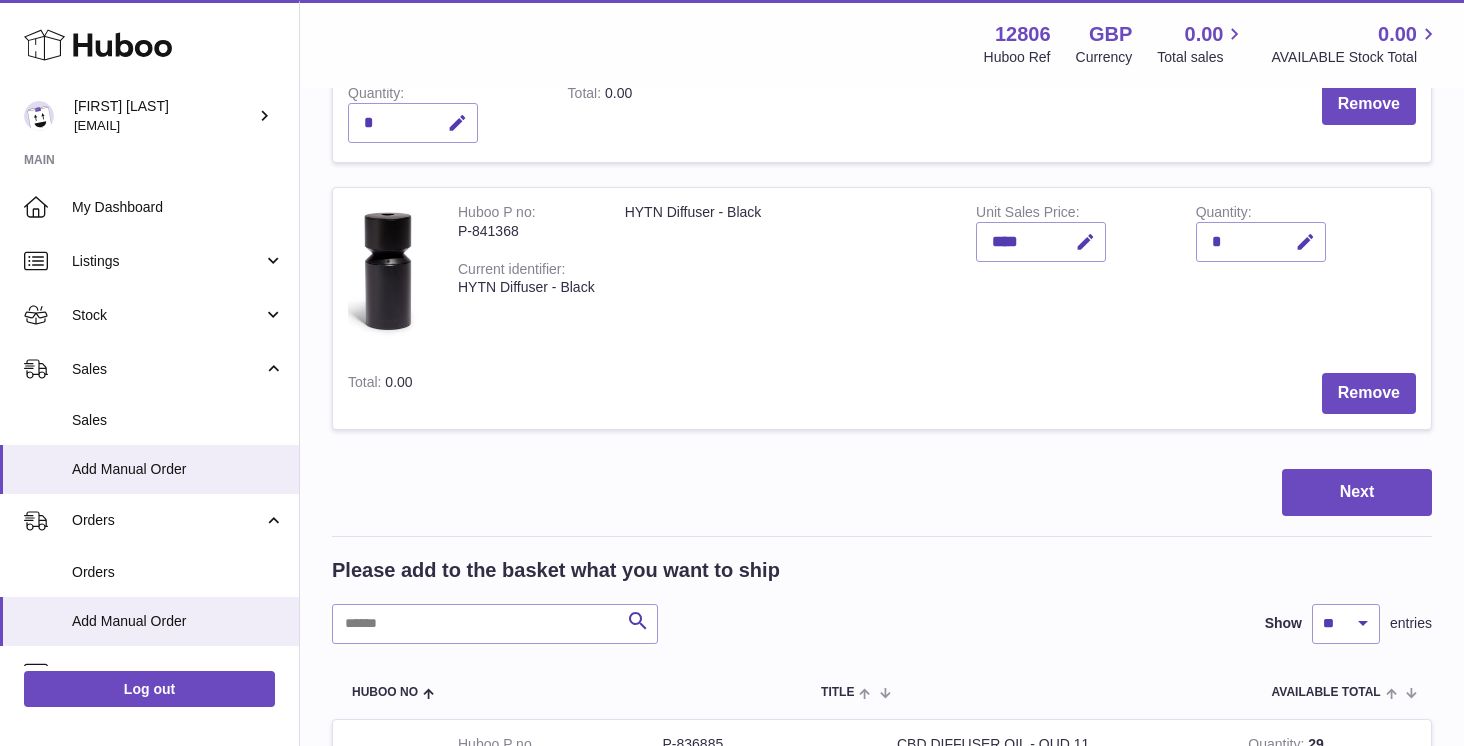 scroll, scrollTop: 1615, scrollLeft: 0, axis: vertical 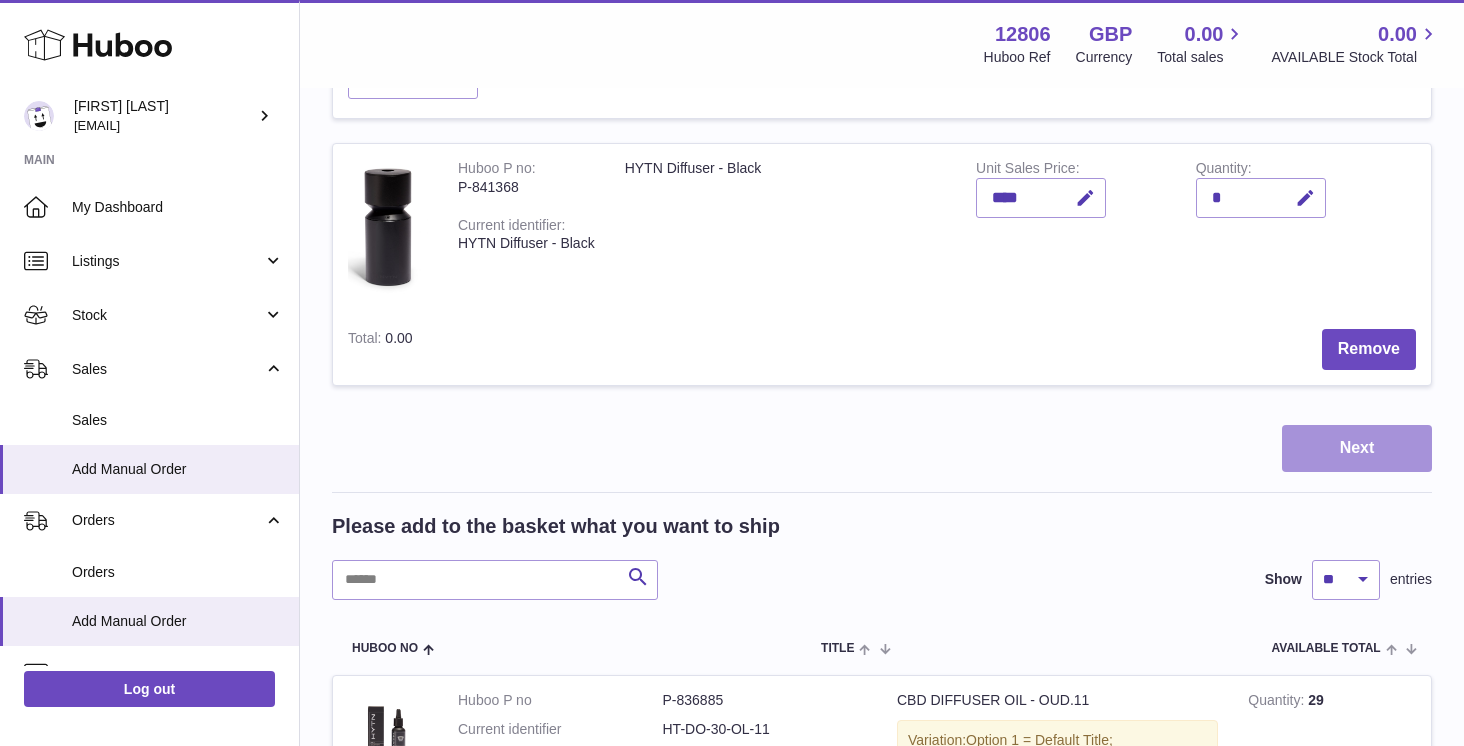 click on "Next" at bounding box center (1357, 448) 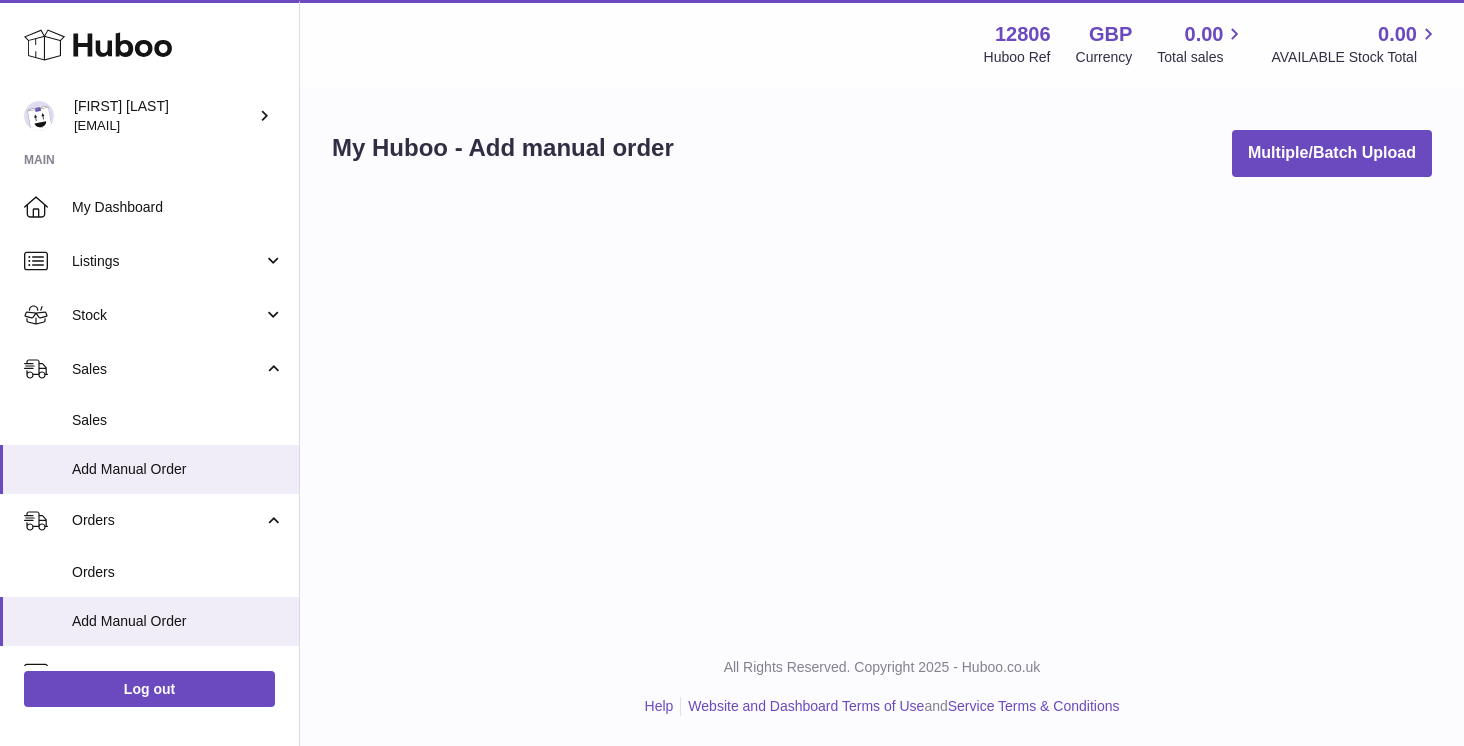 scroll, scrollTop: 0, scrollLeft: 0, axis: both 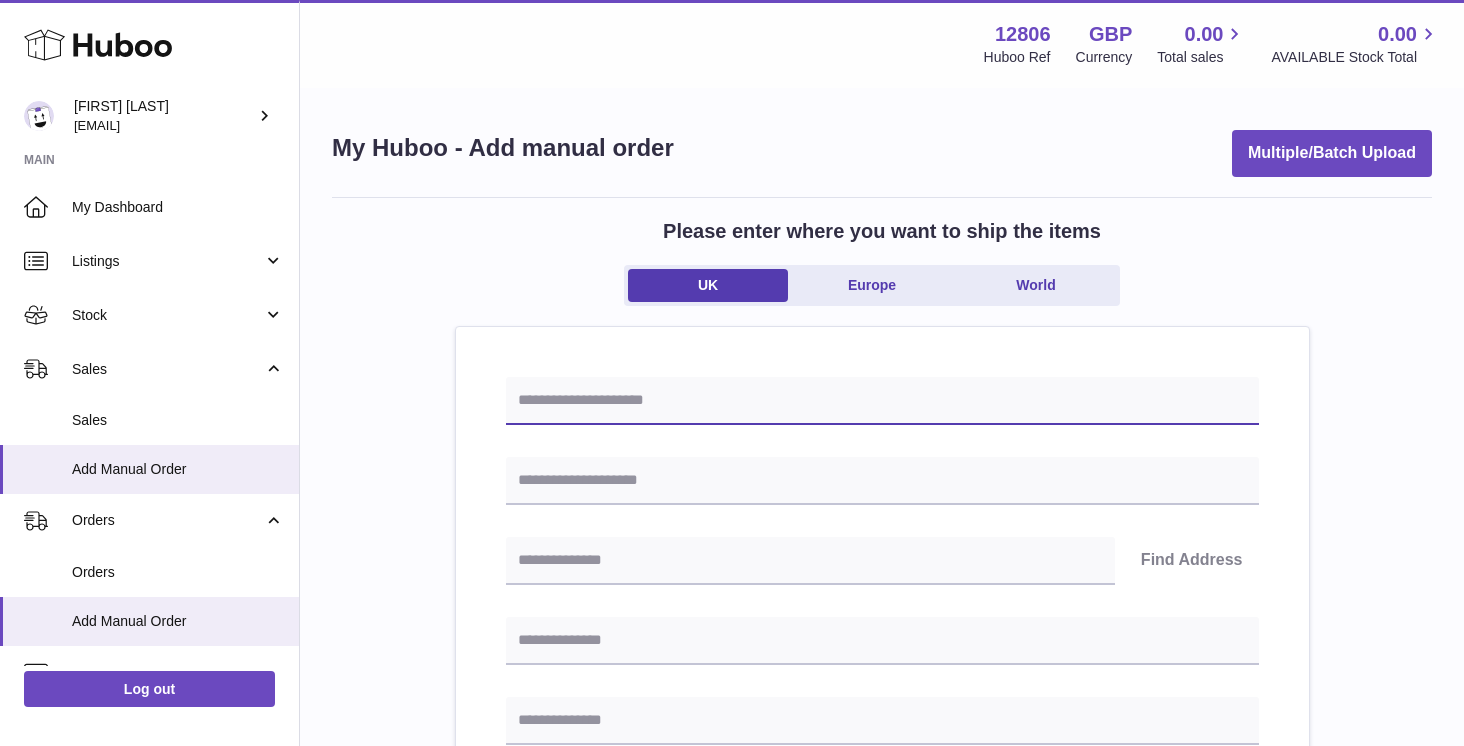 click at bounding box center (882, 401) 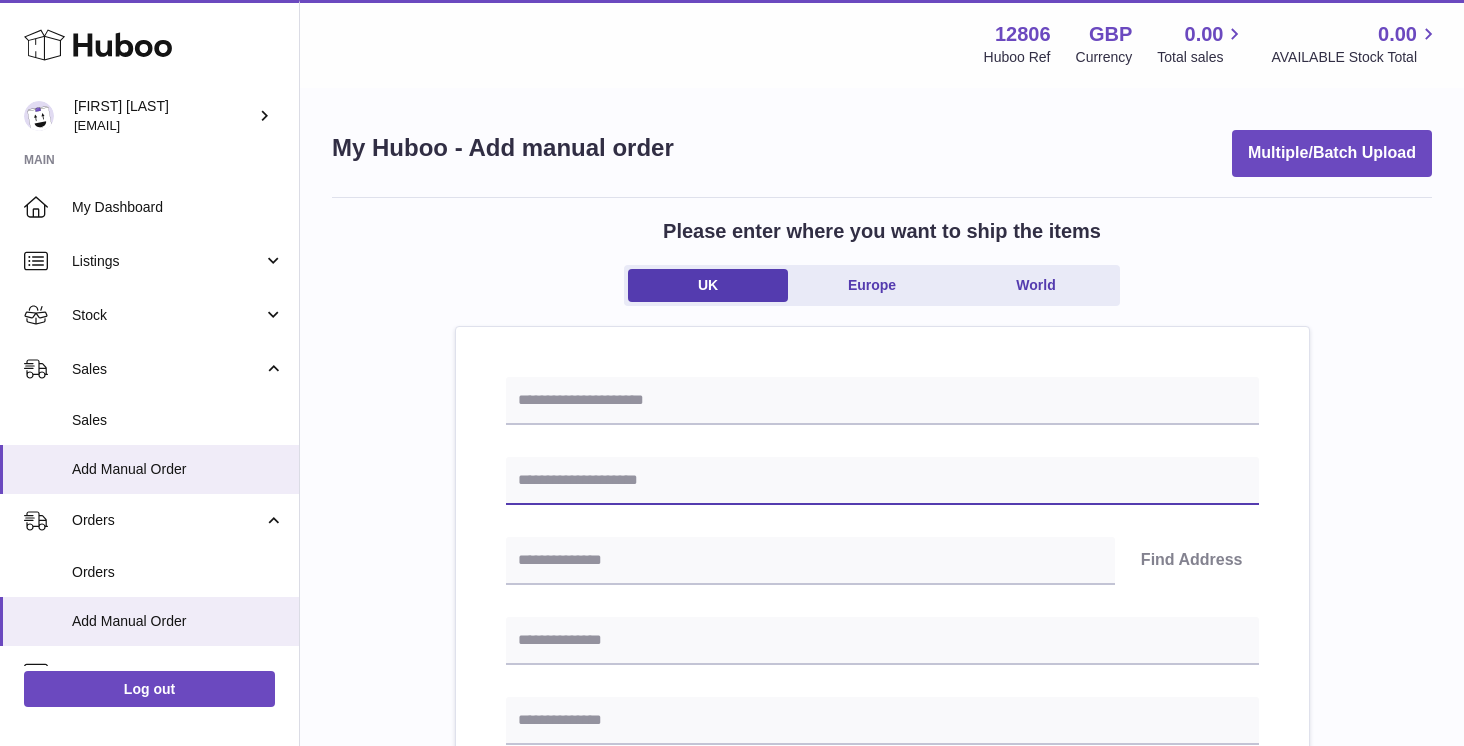 click at bounding box center (882, 481) 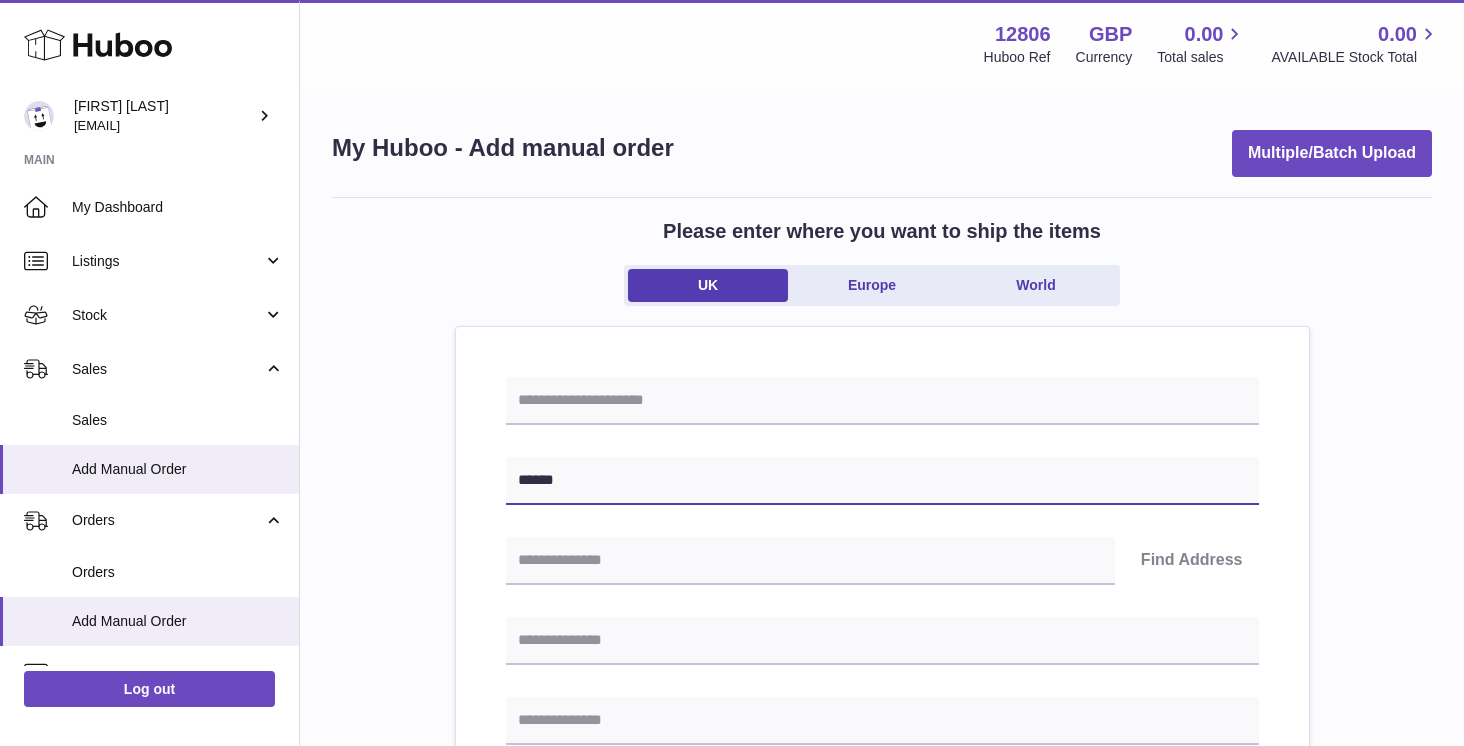 type on "******" 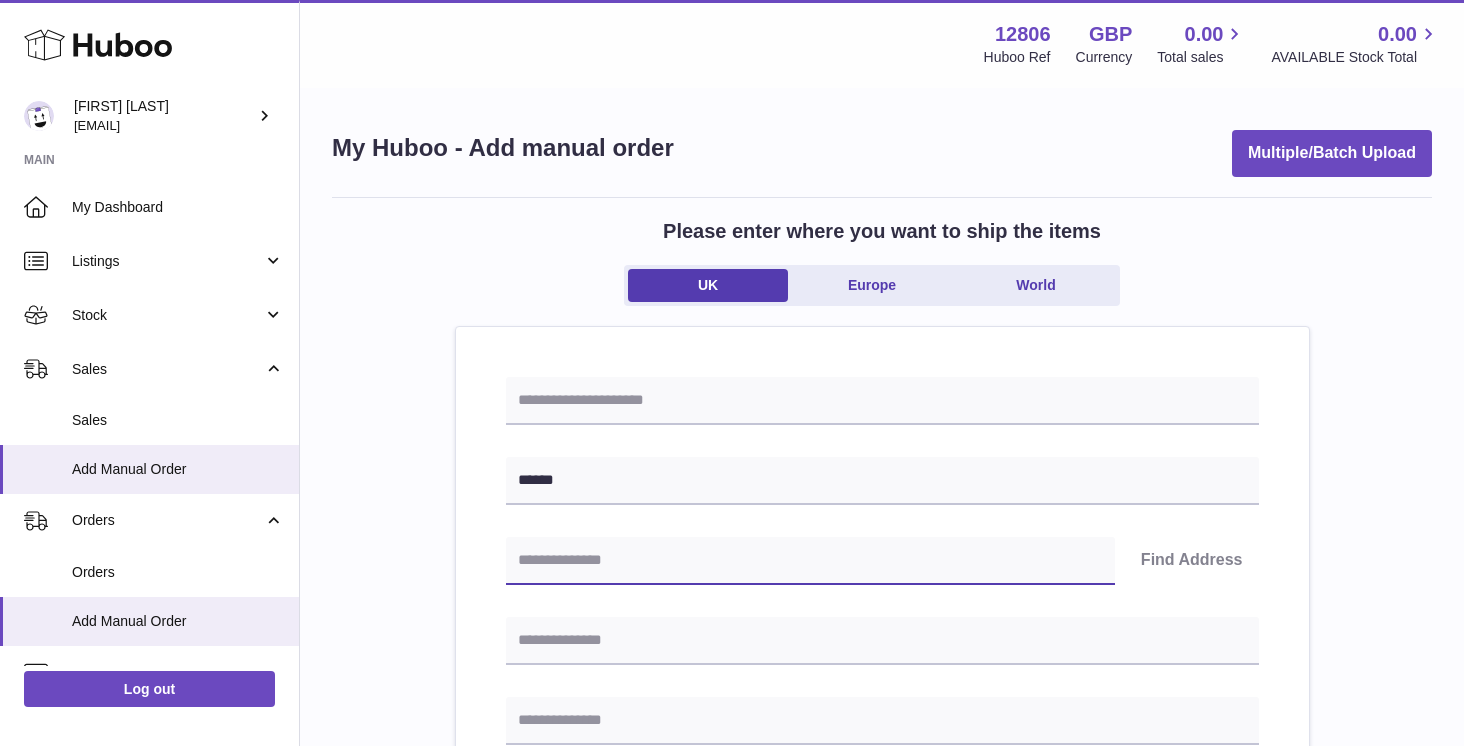 click at bounding box center (810, 561) 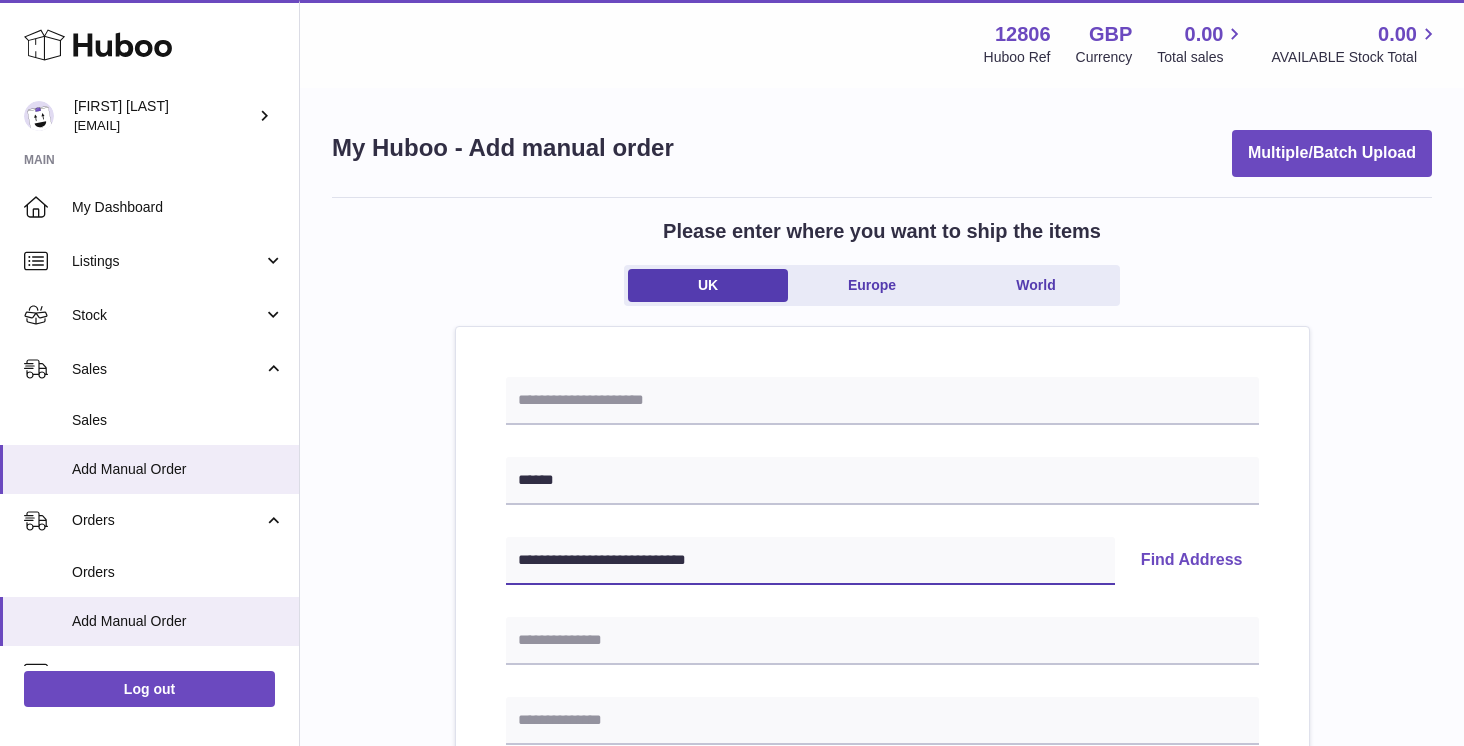 drag, startPoint x: 665, startPoint y: 557, endPoint x: 497, endPoint y: 562, distance: 168.07439 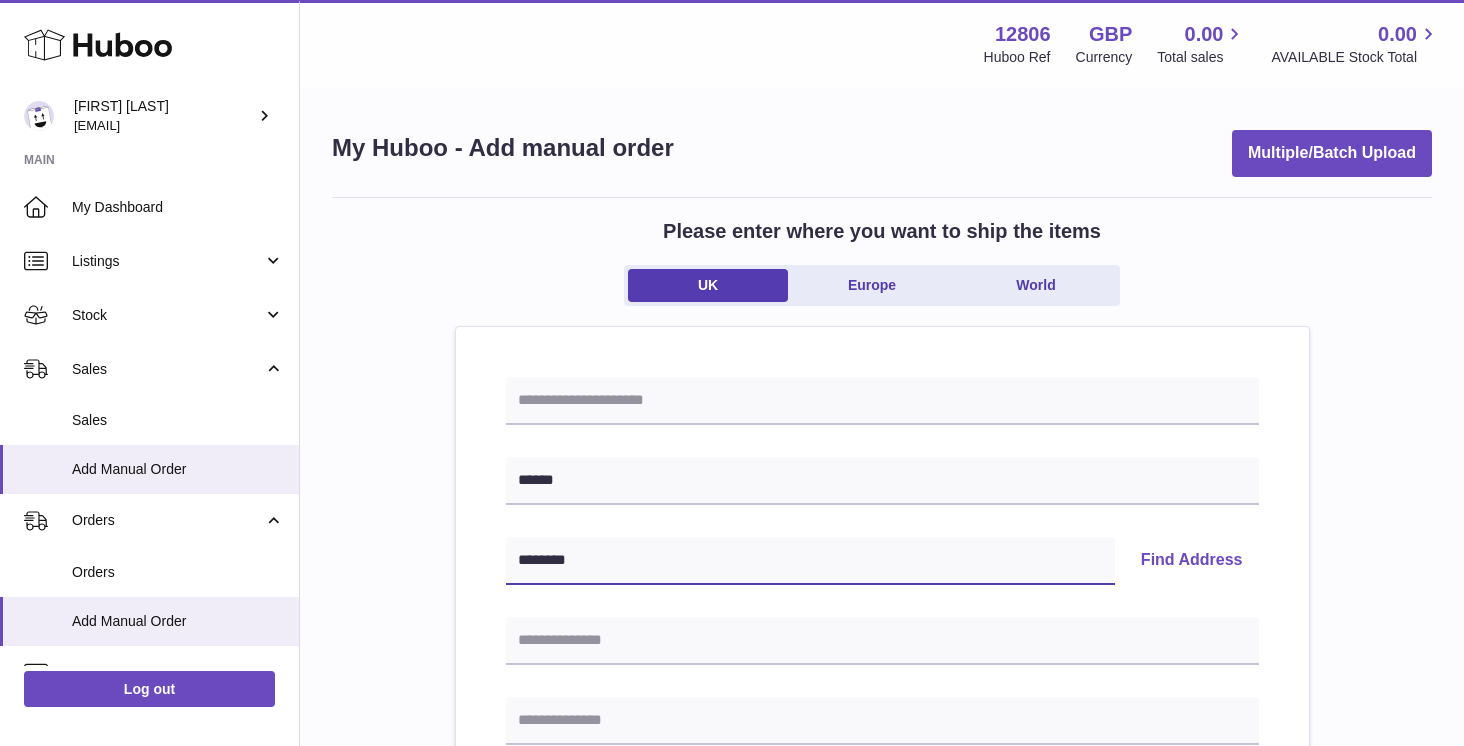 click on "********" at bounding box center [810, 561] 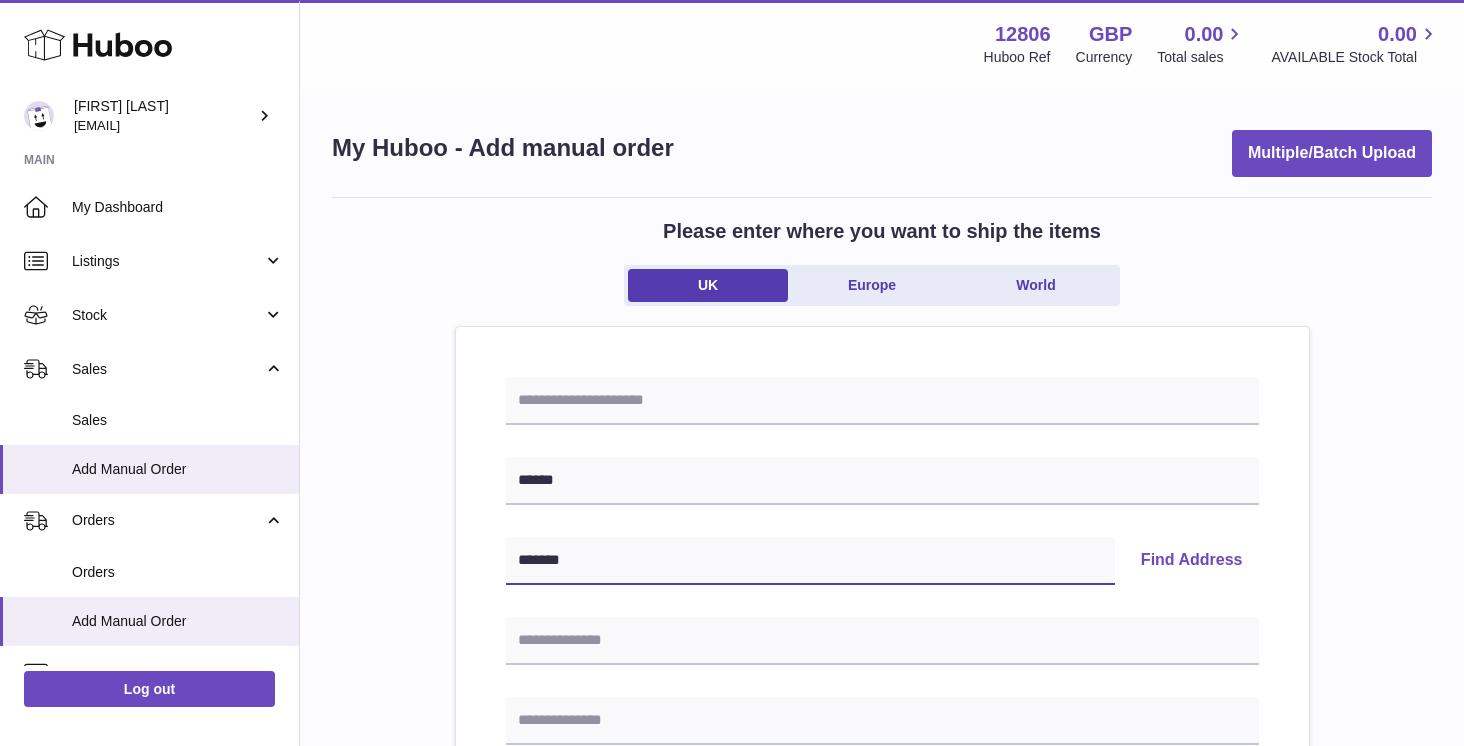 type on "*******" 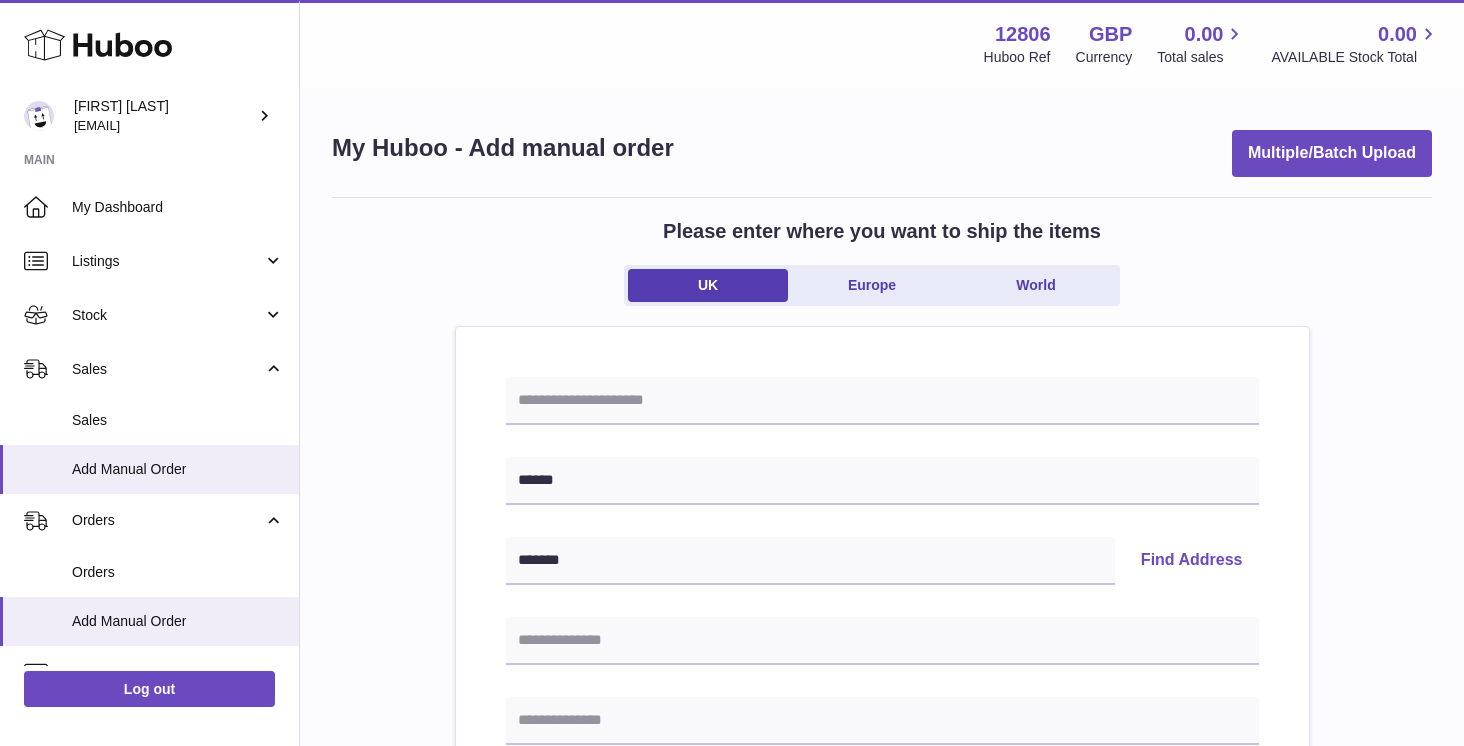 click on "Find Address" at bounding box center [1192, 561] 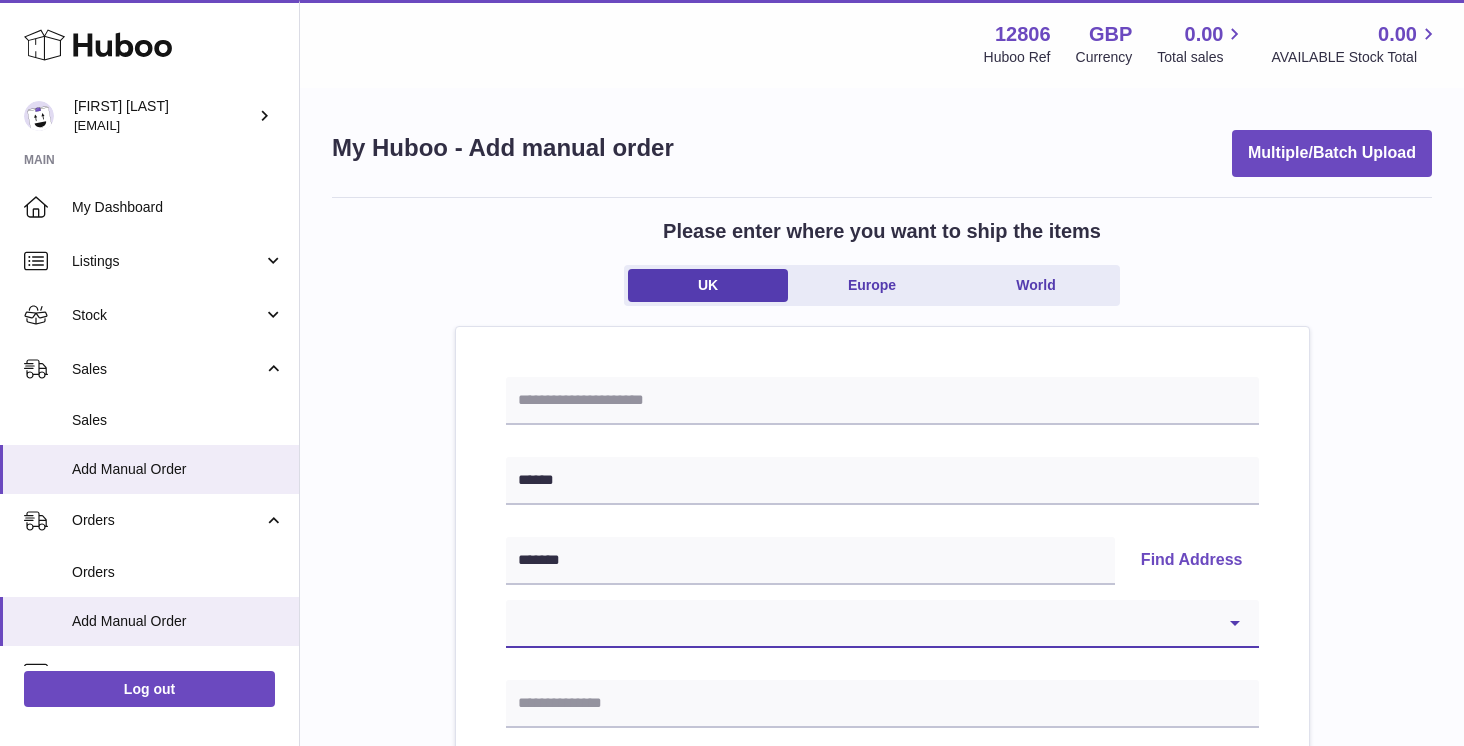 click on "**********" at bounding box center (882, 624) 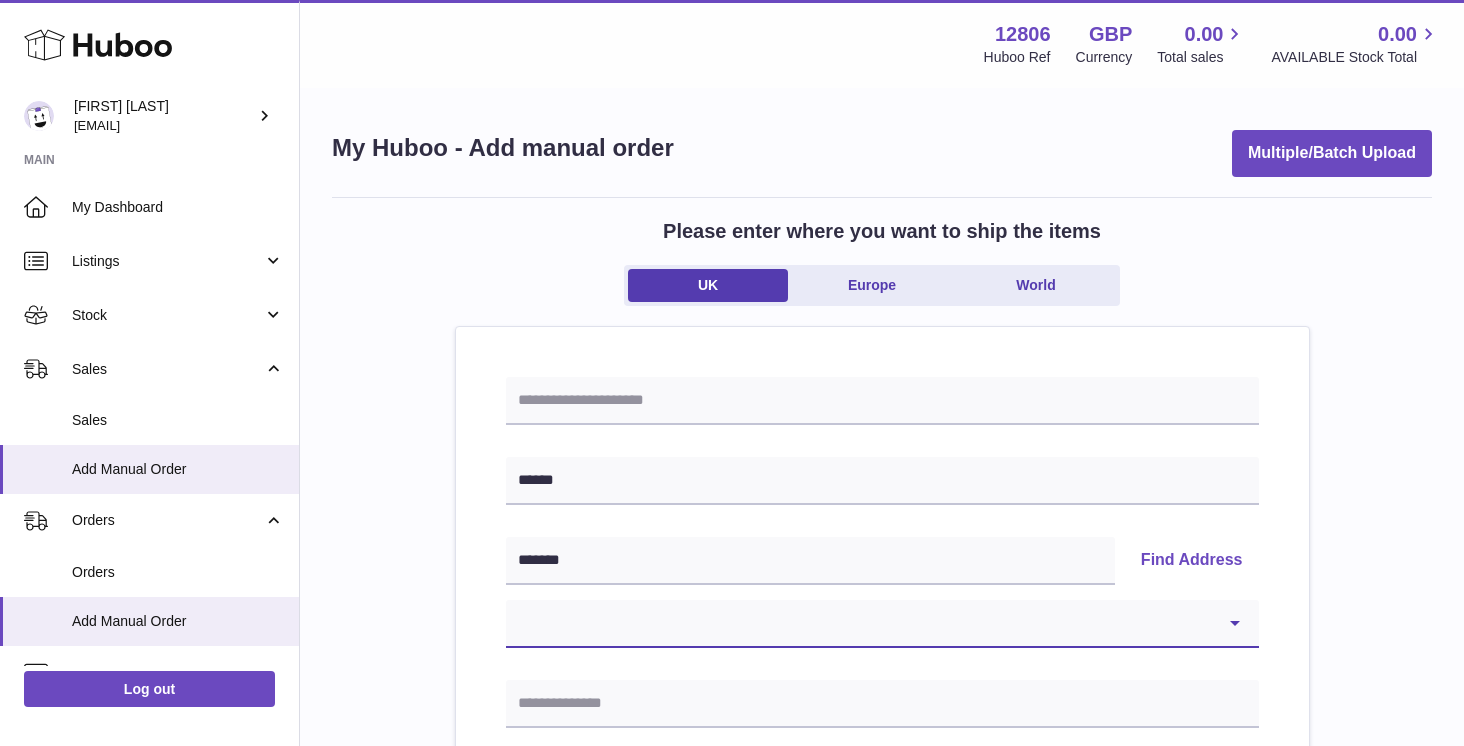 select on "*" 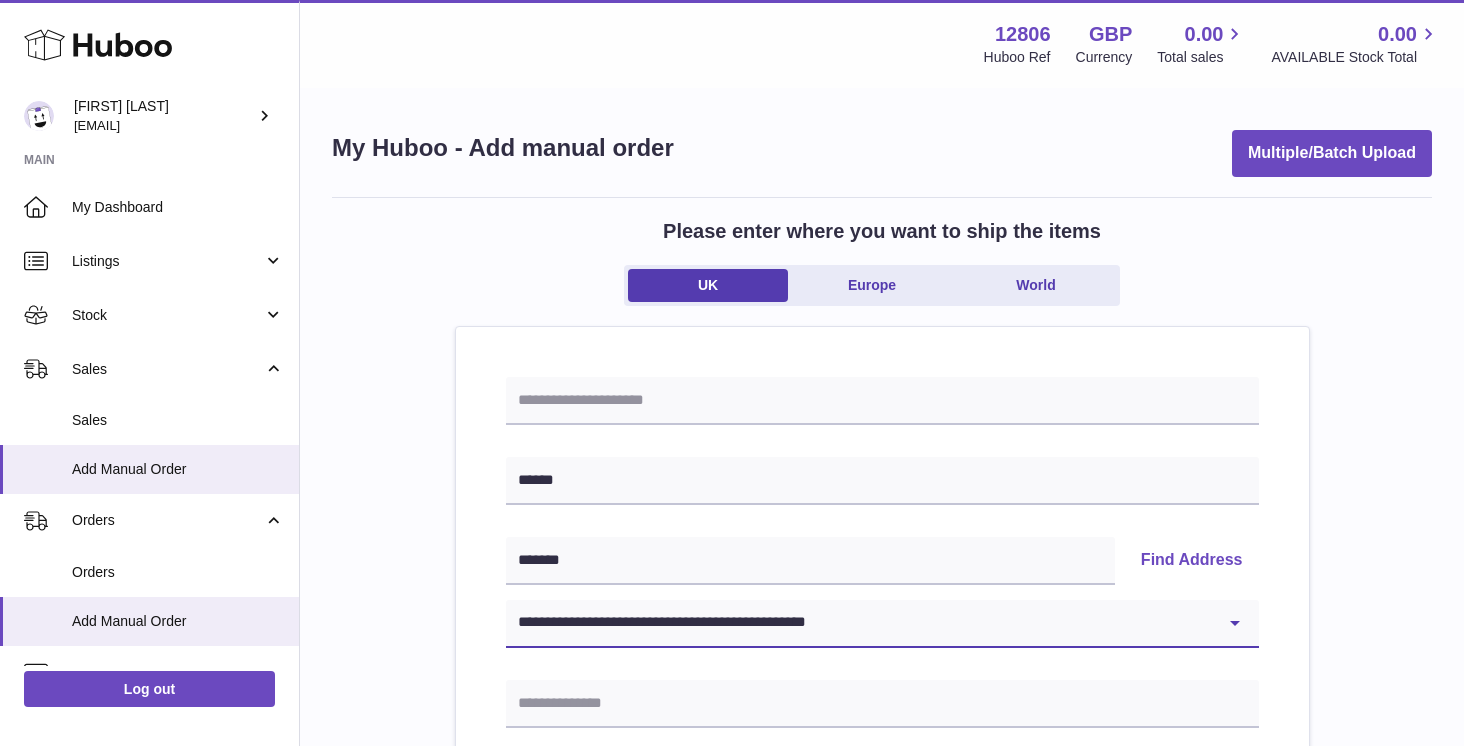 type on "**********" 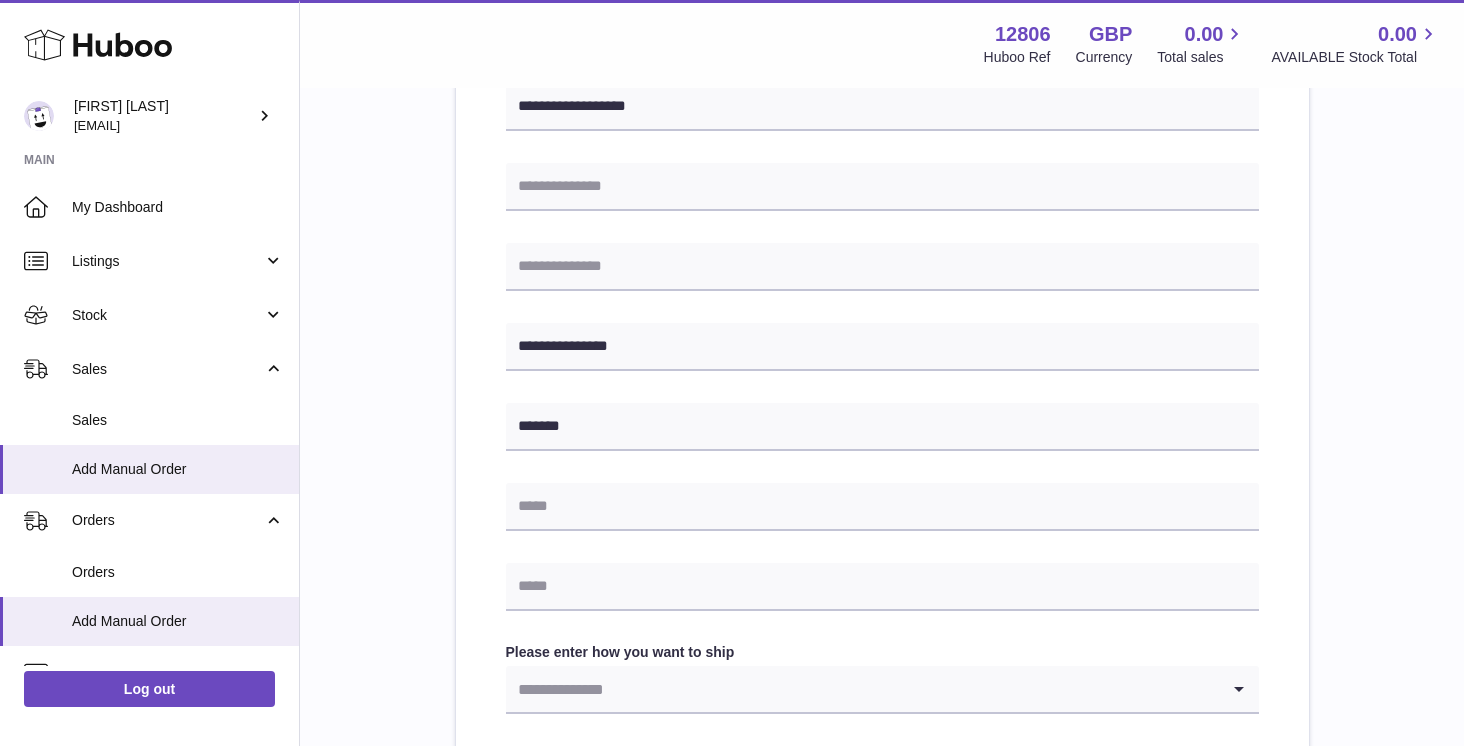 scroll, scrollTop: 631, scrollLeft: 0, axis: vertical 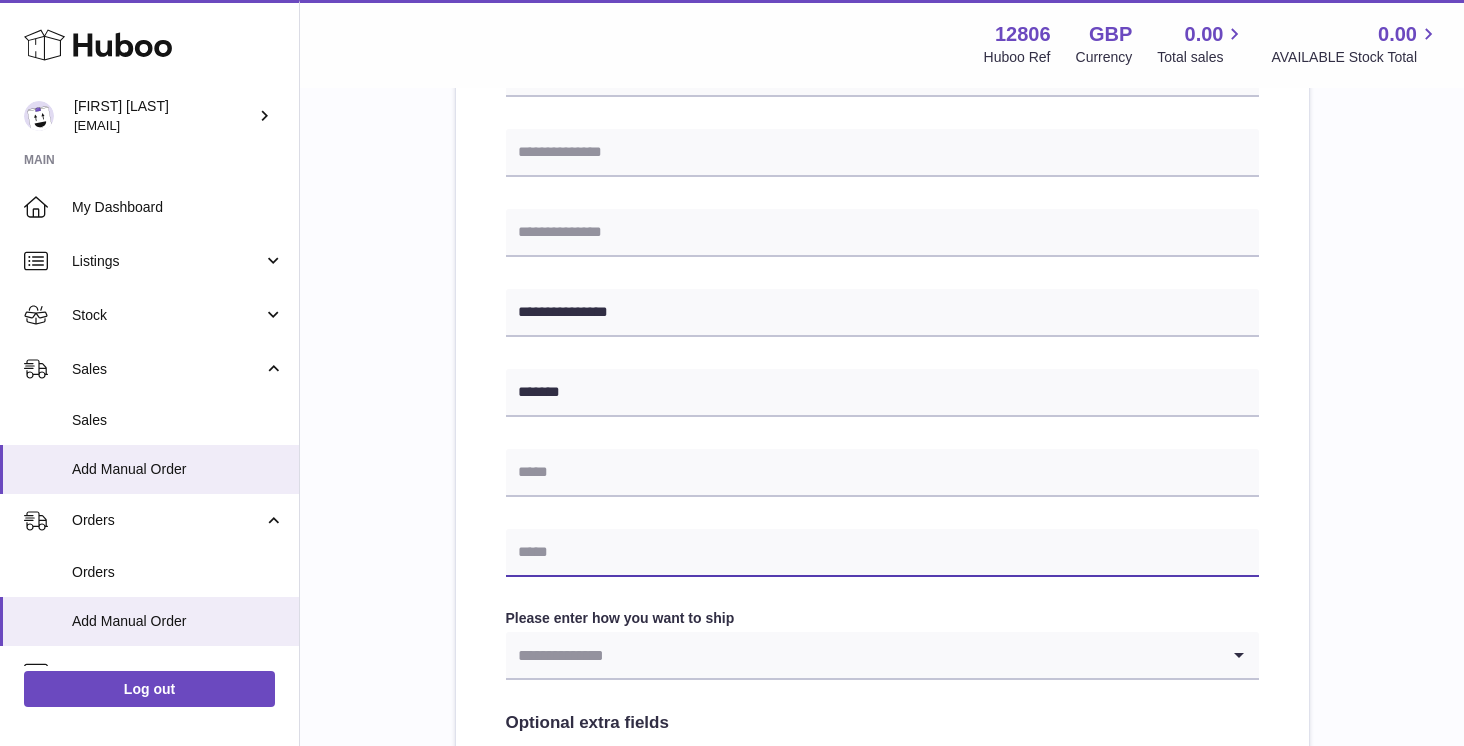 click at bounding box center (882, 553) 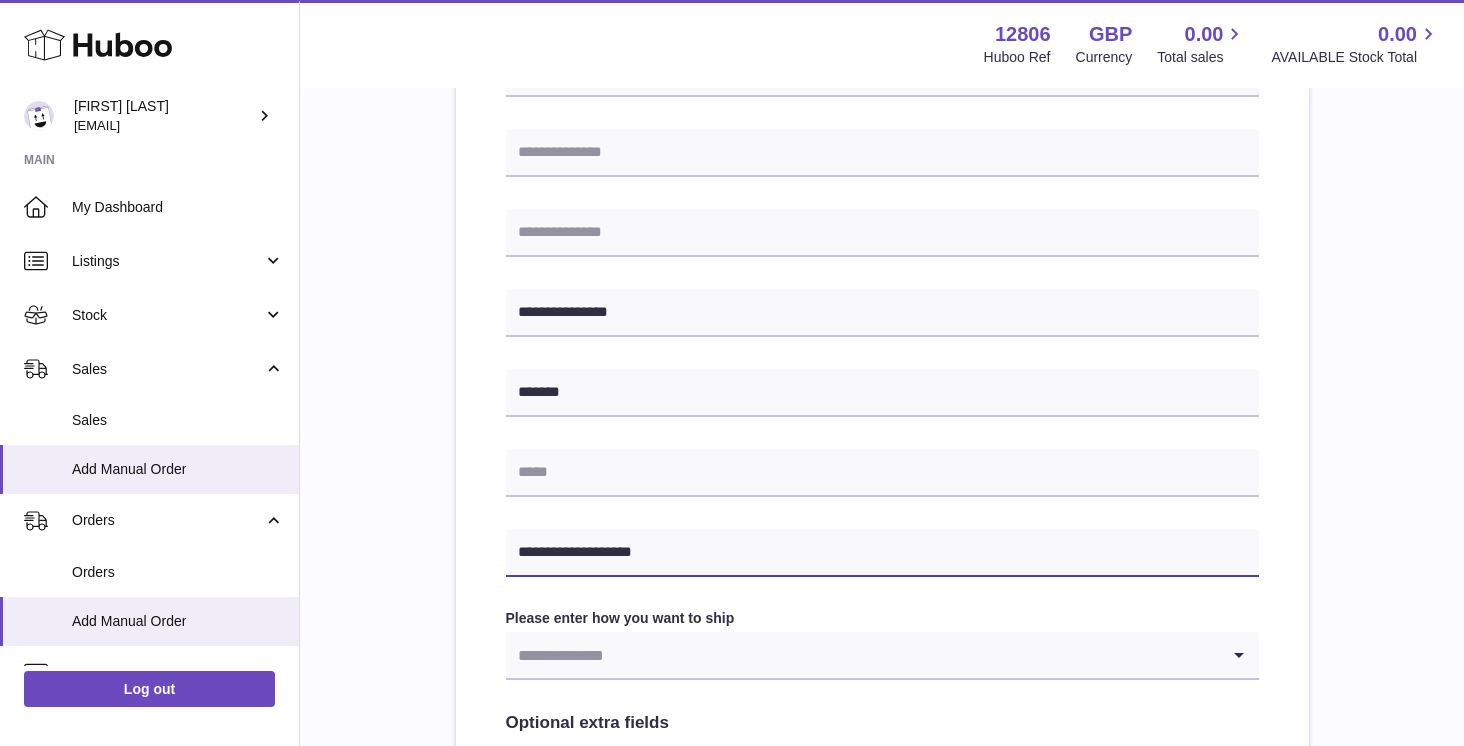 type on "**********" 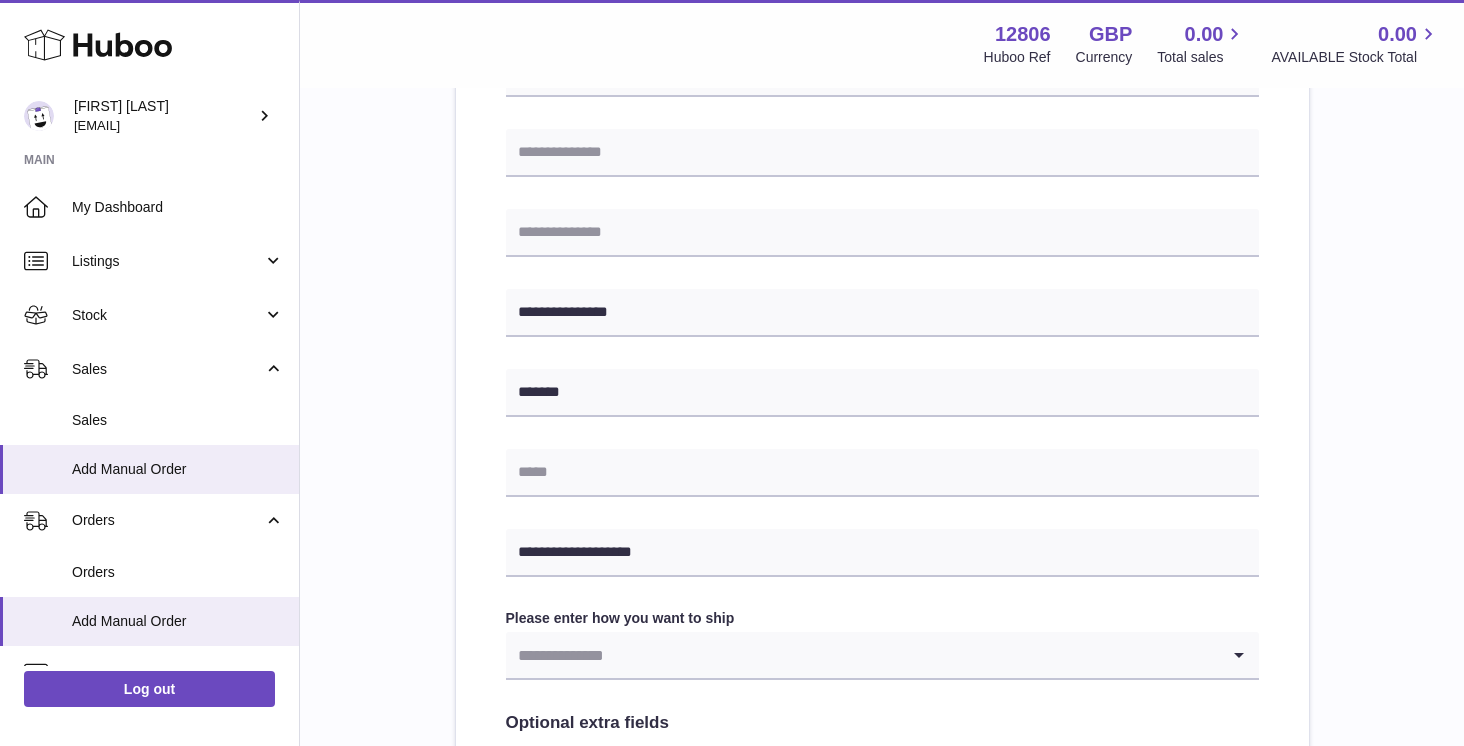 click at bounding box center [862, 655] 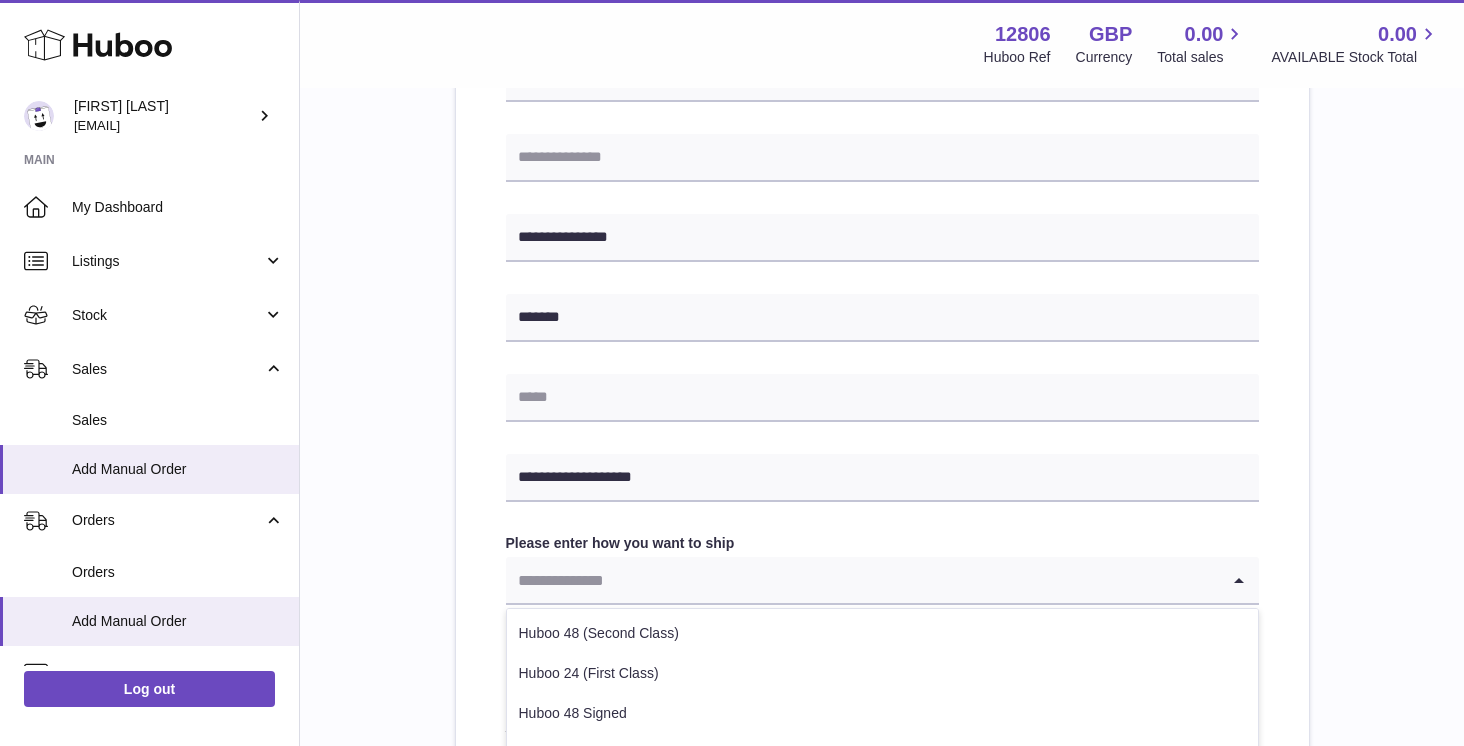 scroll, scrollTop: 728, scrollLeft: 0, axis: vertical 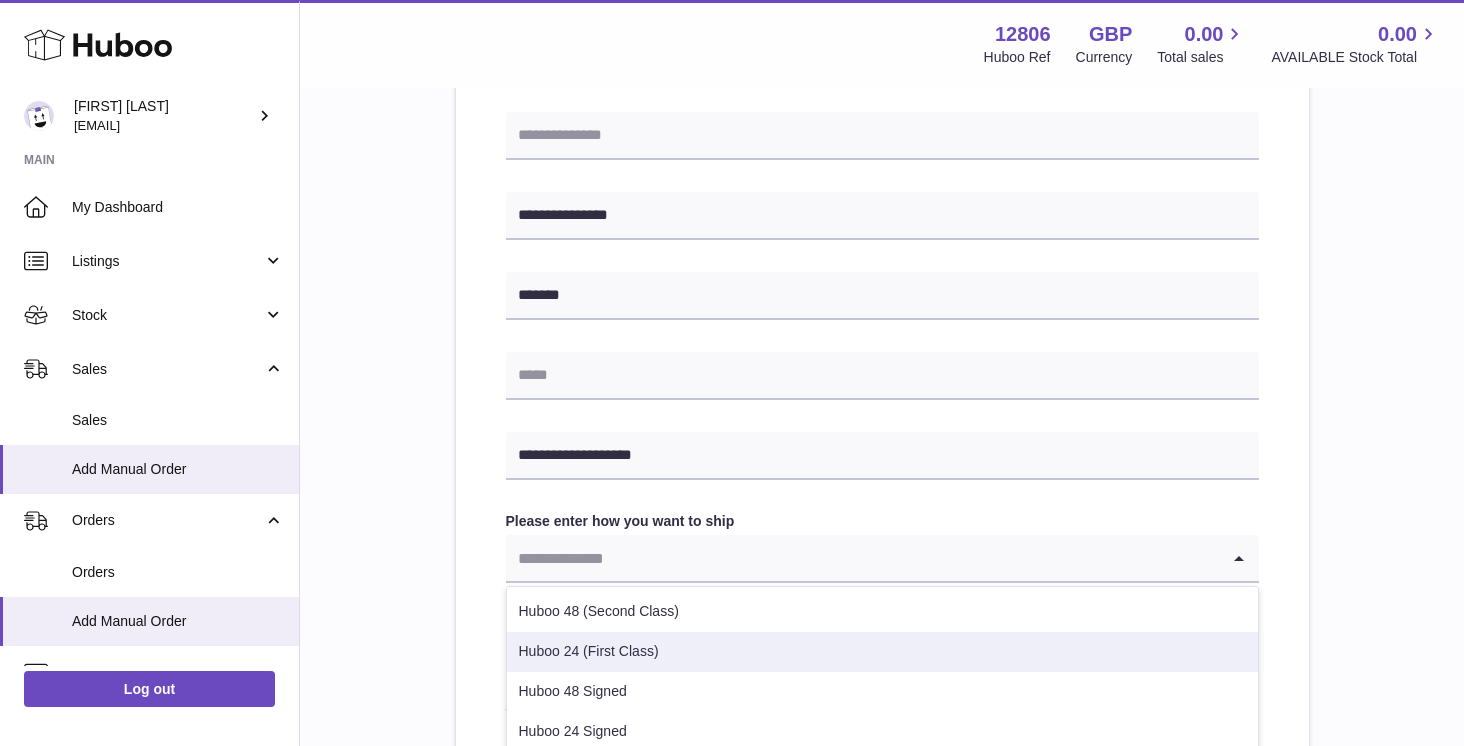click on "Huboo 24 (First Class)" at bounding box center (882, 652) 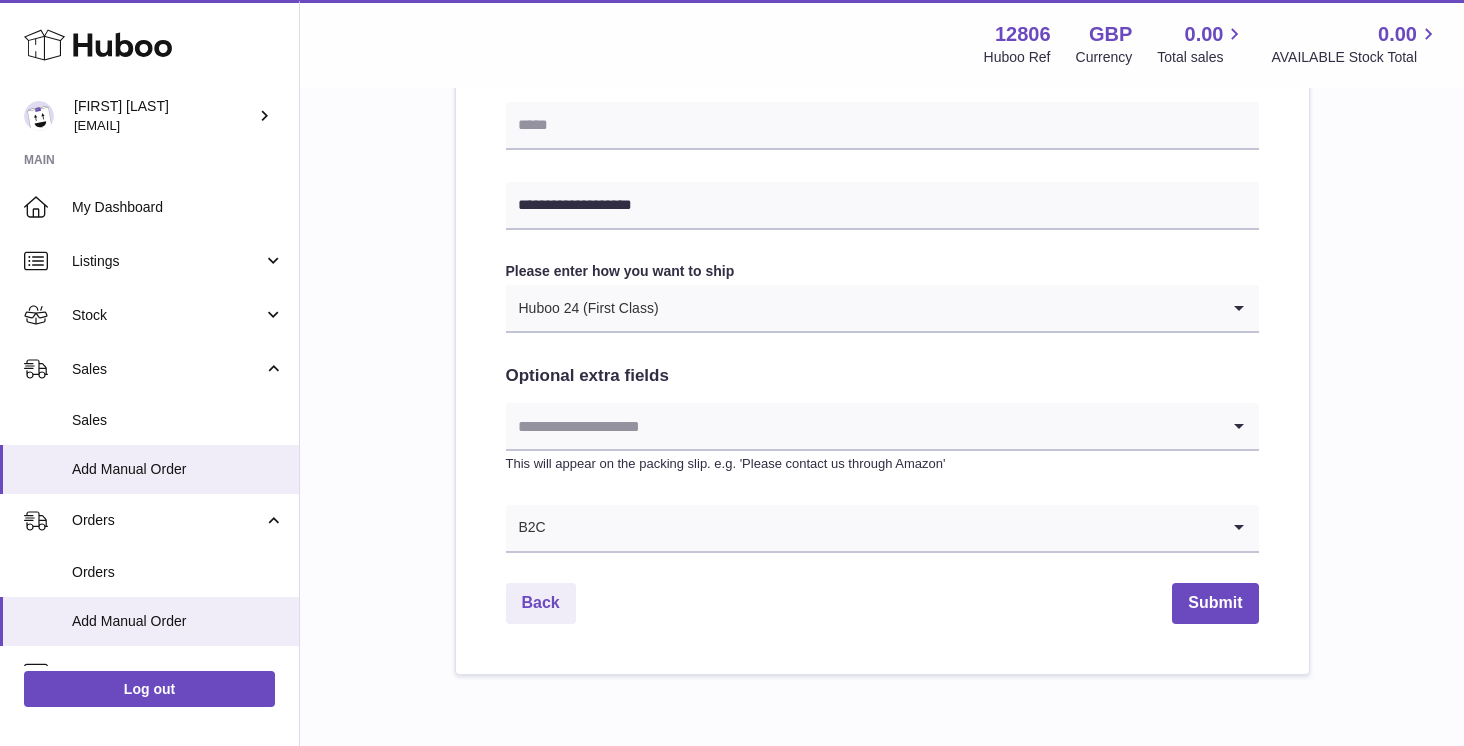scroll, scrollTop: 985, scrollLeft: 0, axis: vertical 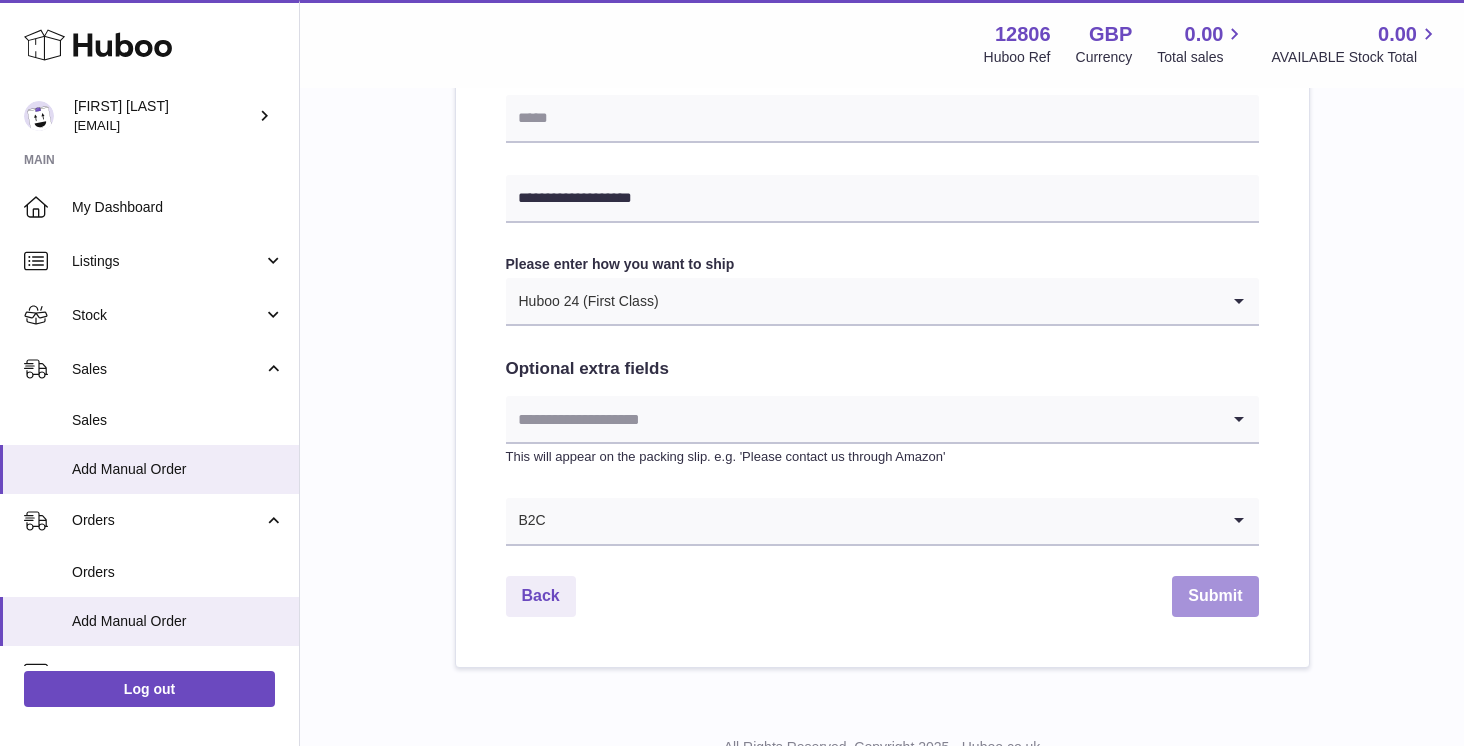 click on "Submit" at bounding box center [1215, 596] 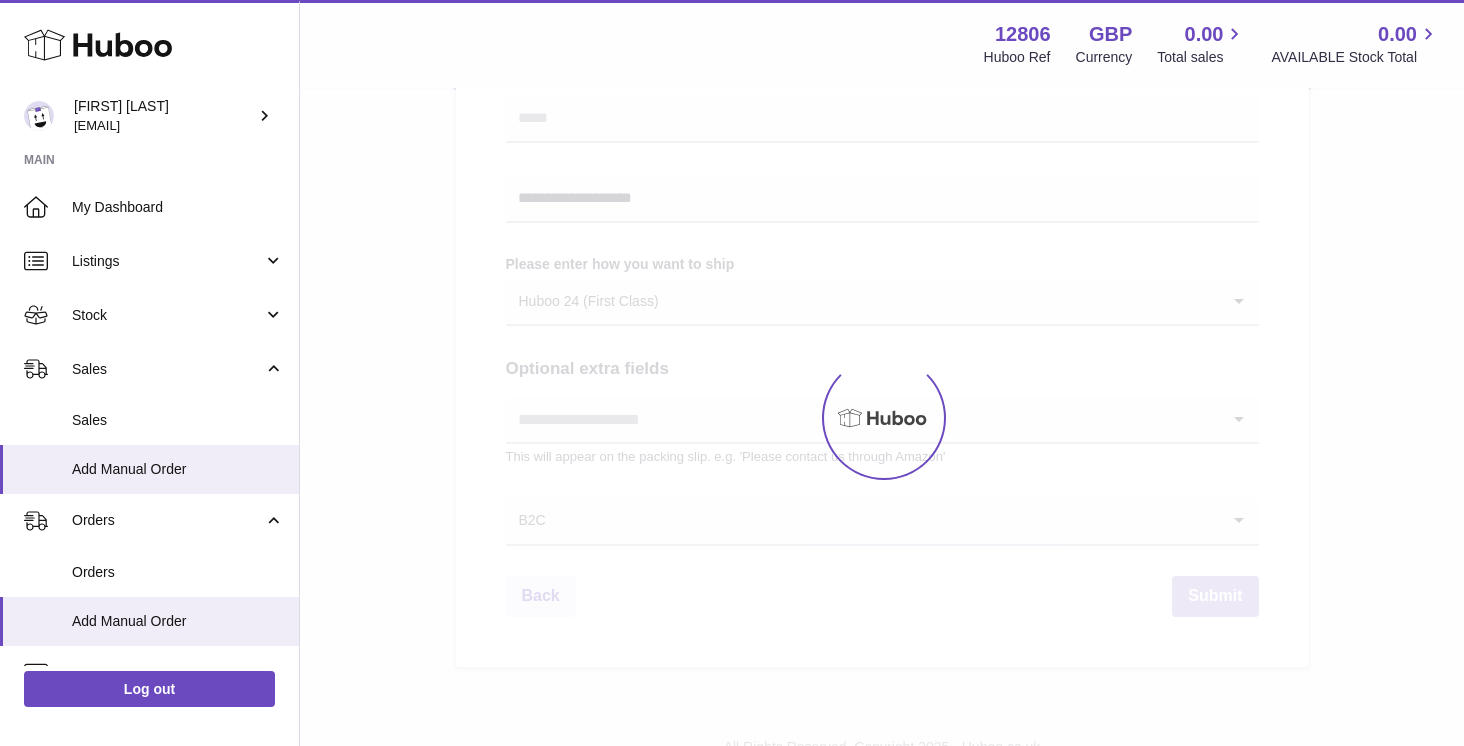 scroll, scrollTop: 0, scrollLeft: 0, axis: both 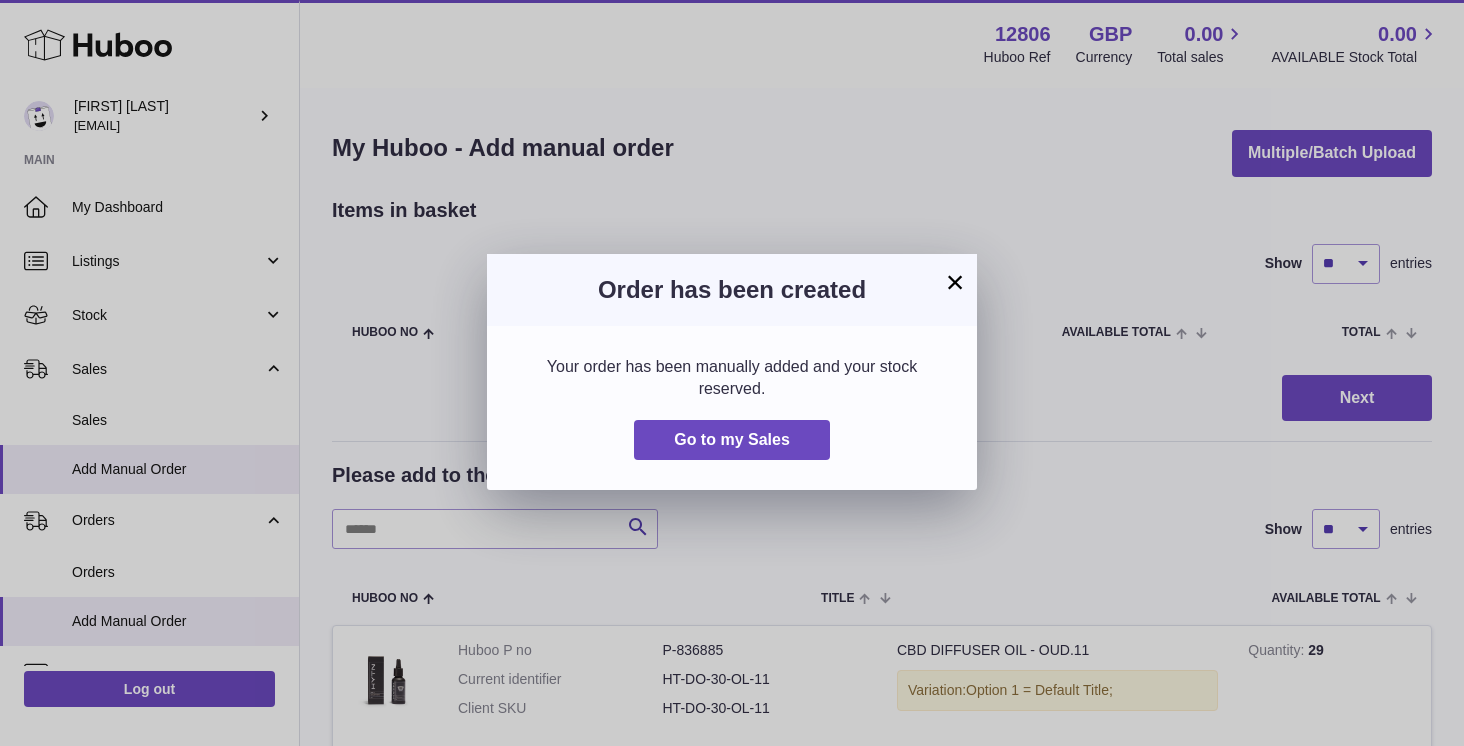 click on "×" at bounding box center [955, 282] 